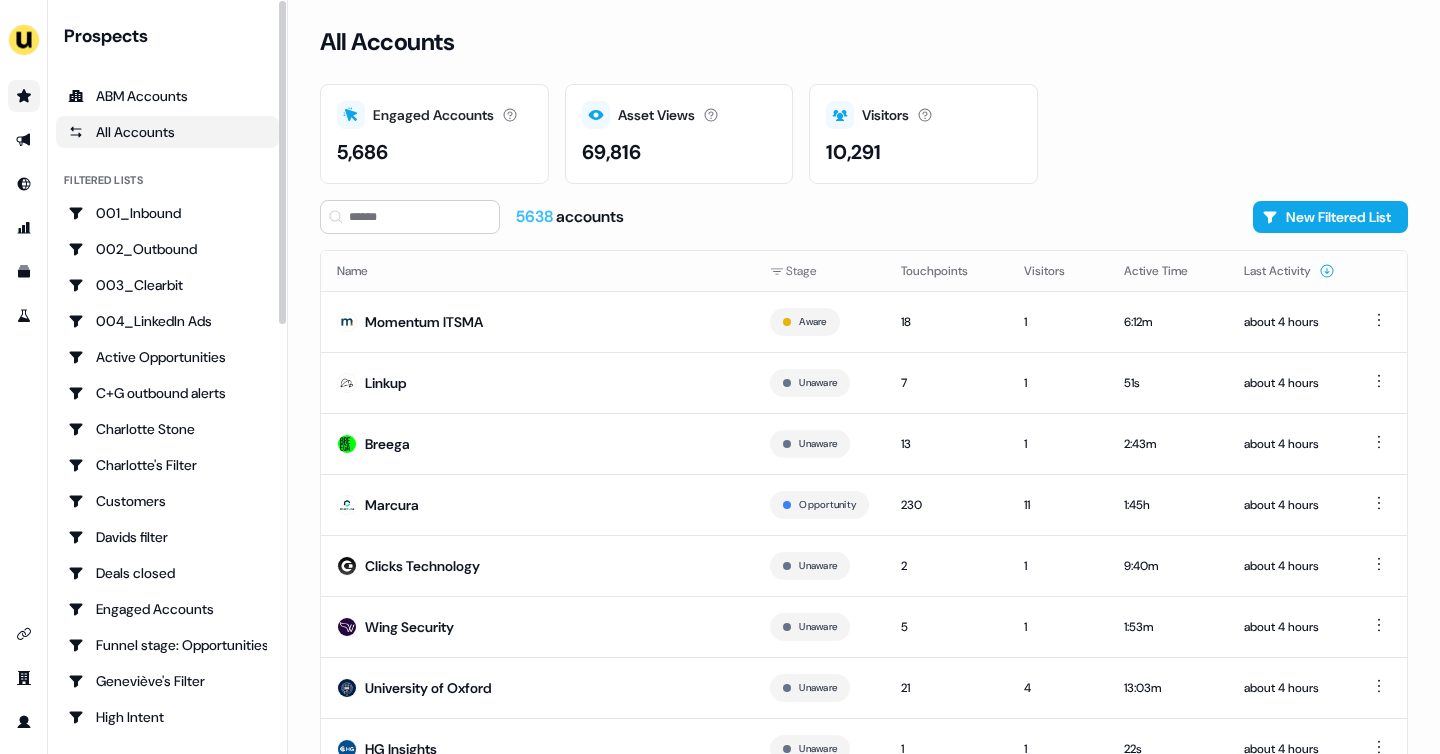 scroll, scrollTop: 0, scrollLeft: 0, axis: both 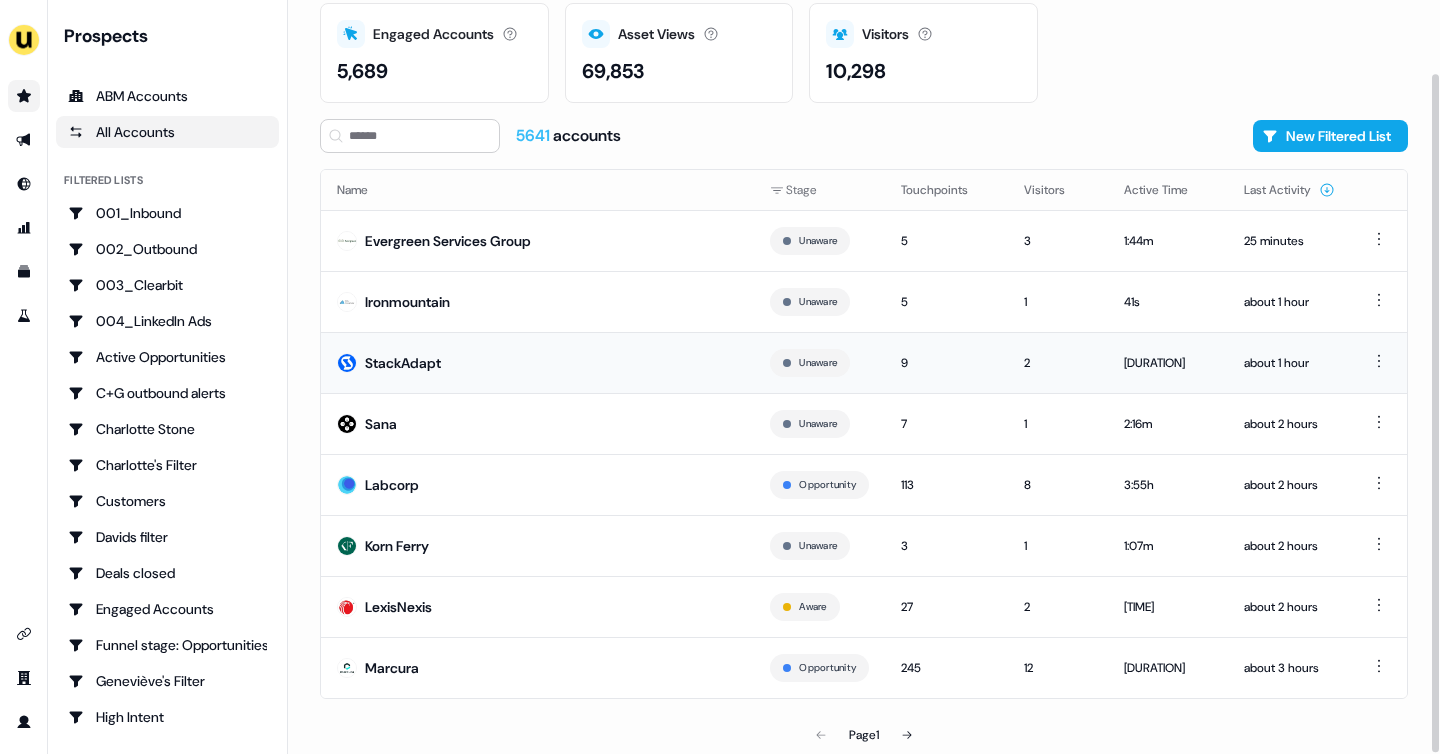 drag, startPoint x: 484, startPoint y: 301, endPoint x: 500, endPoint y: 362, distance: 63.06346 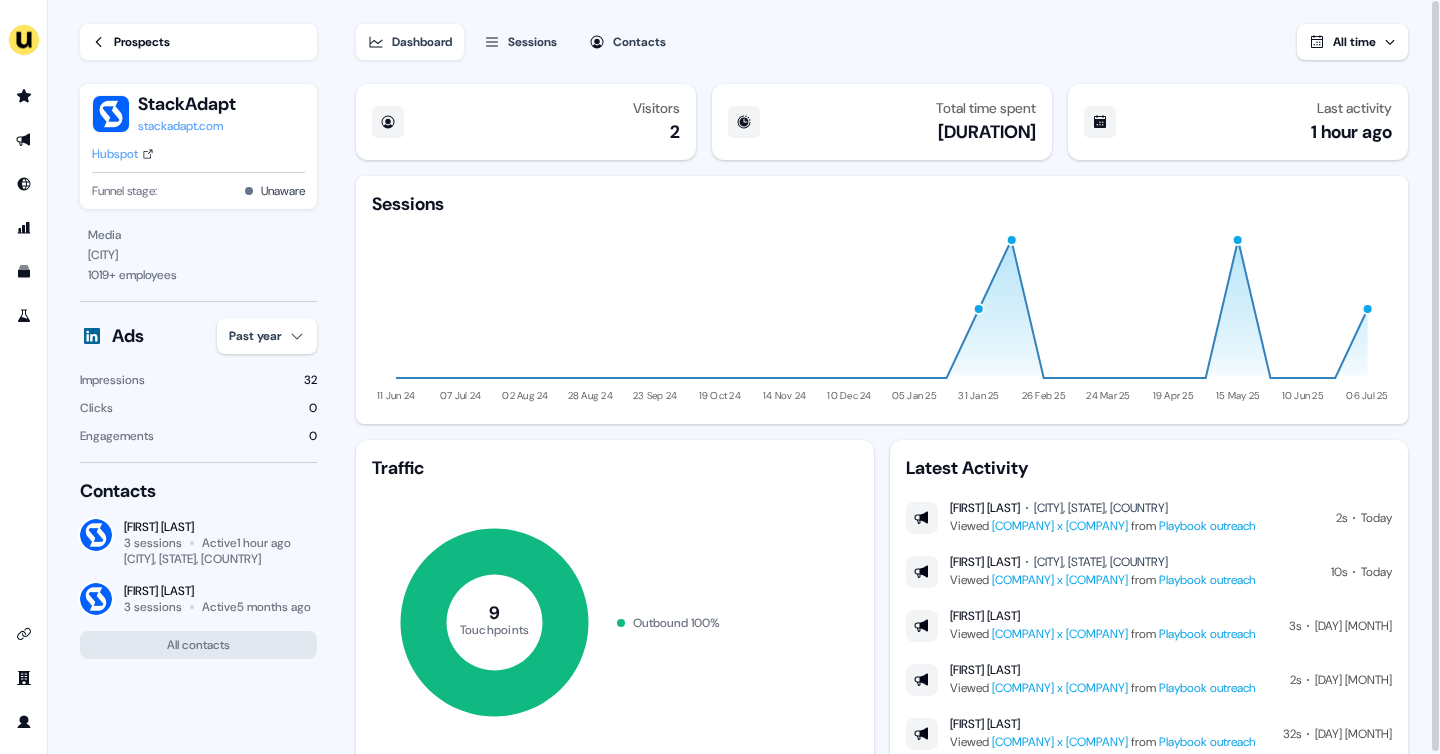 click on "Prospects" at bounding box center (198, 42) 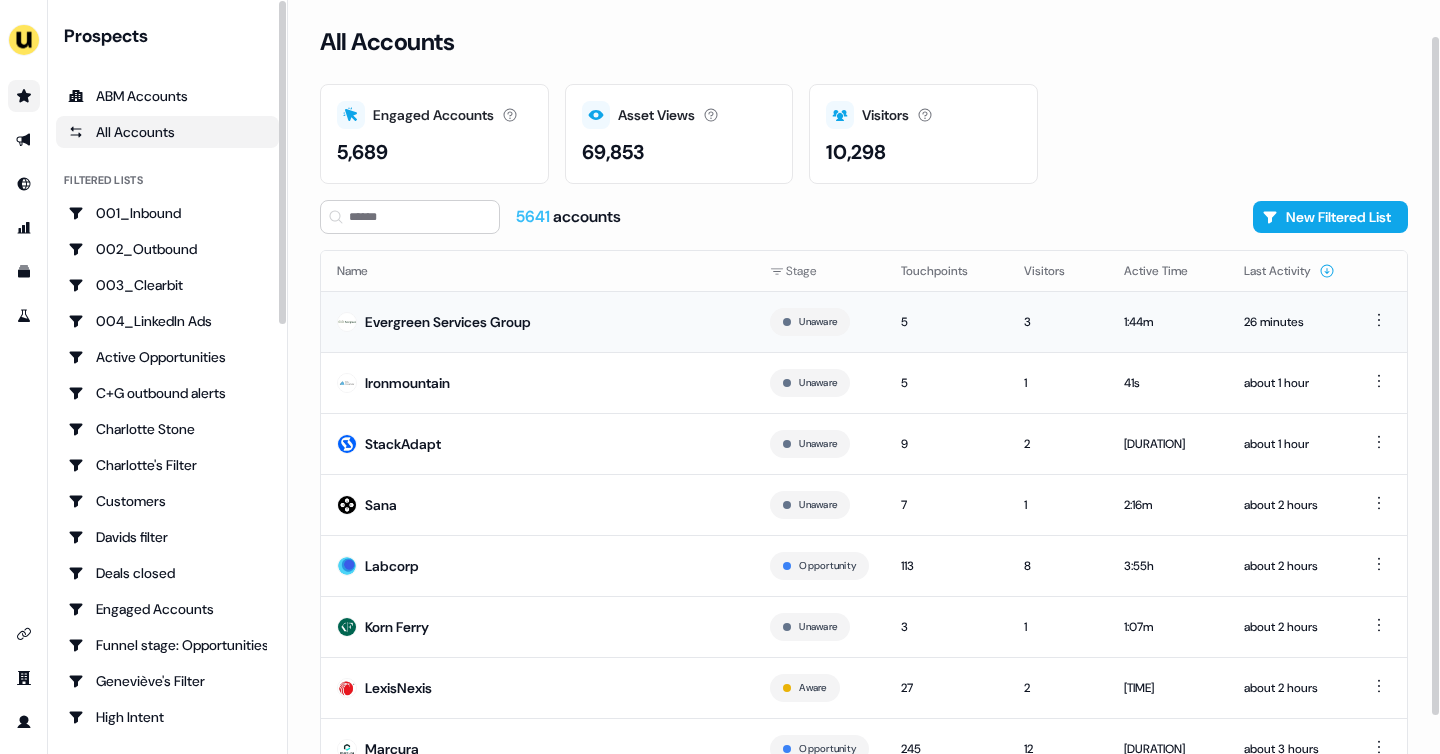 scroll, scrollTop: 52, scrollLeft: 0, axis: vertical 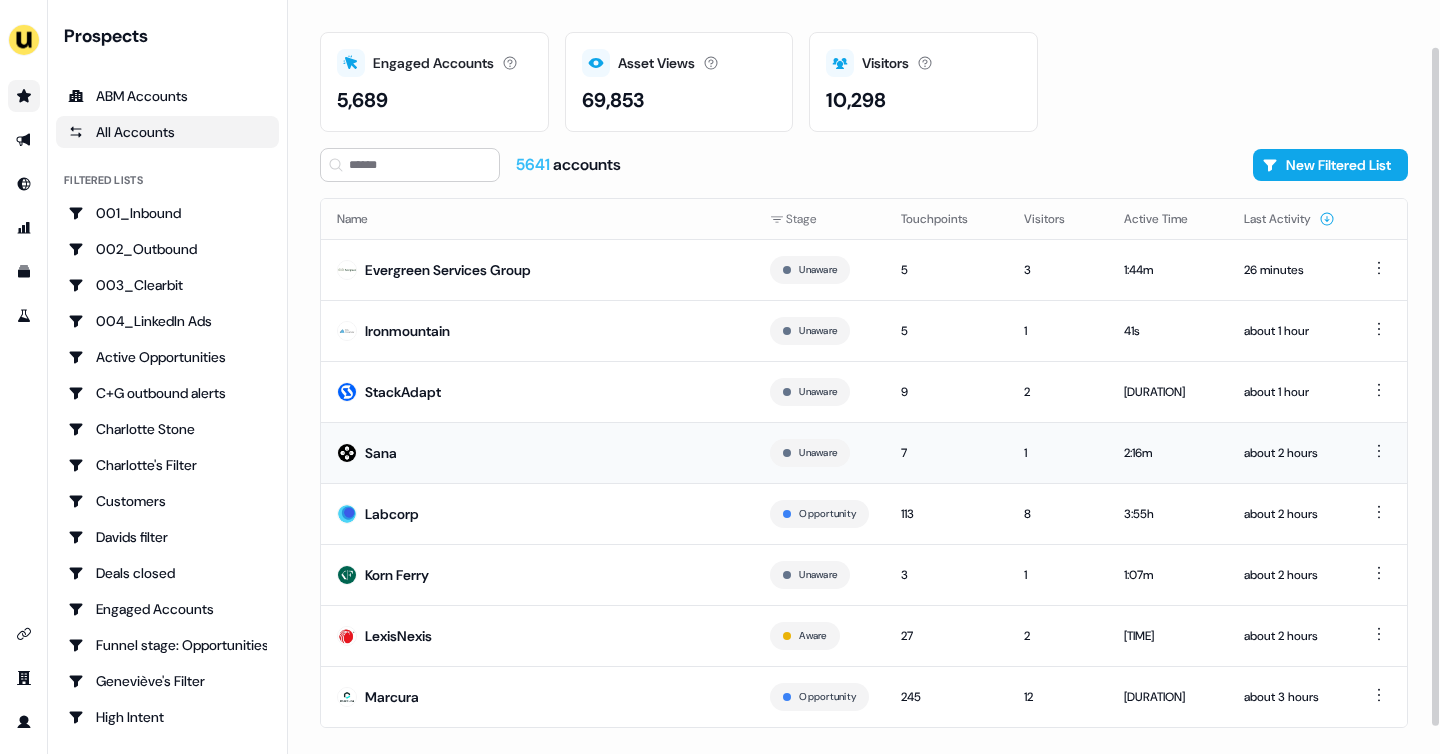 click on "Sana" at bounding box center [537, 452] 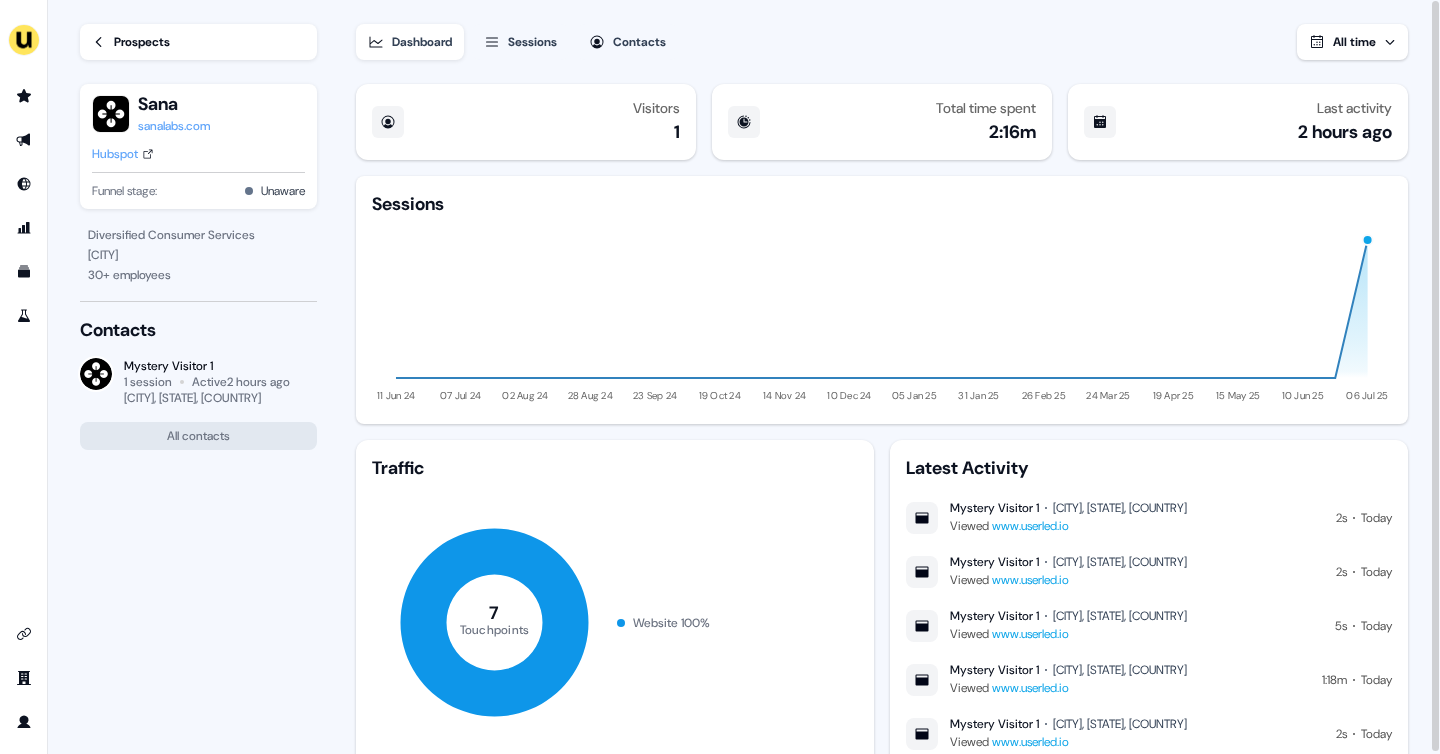 click on "Prospects" at bounding box center (142, 42) 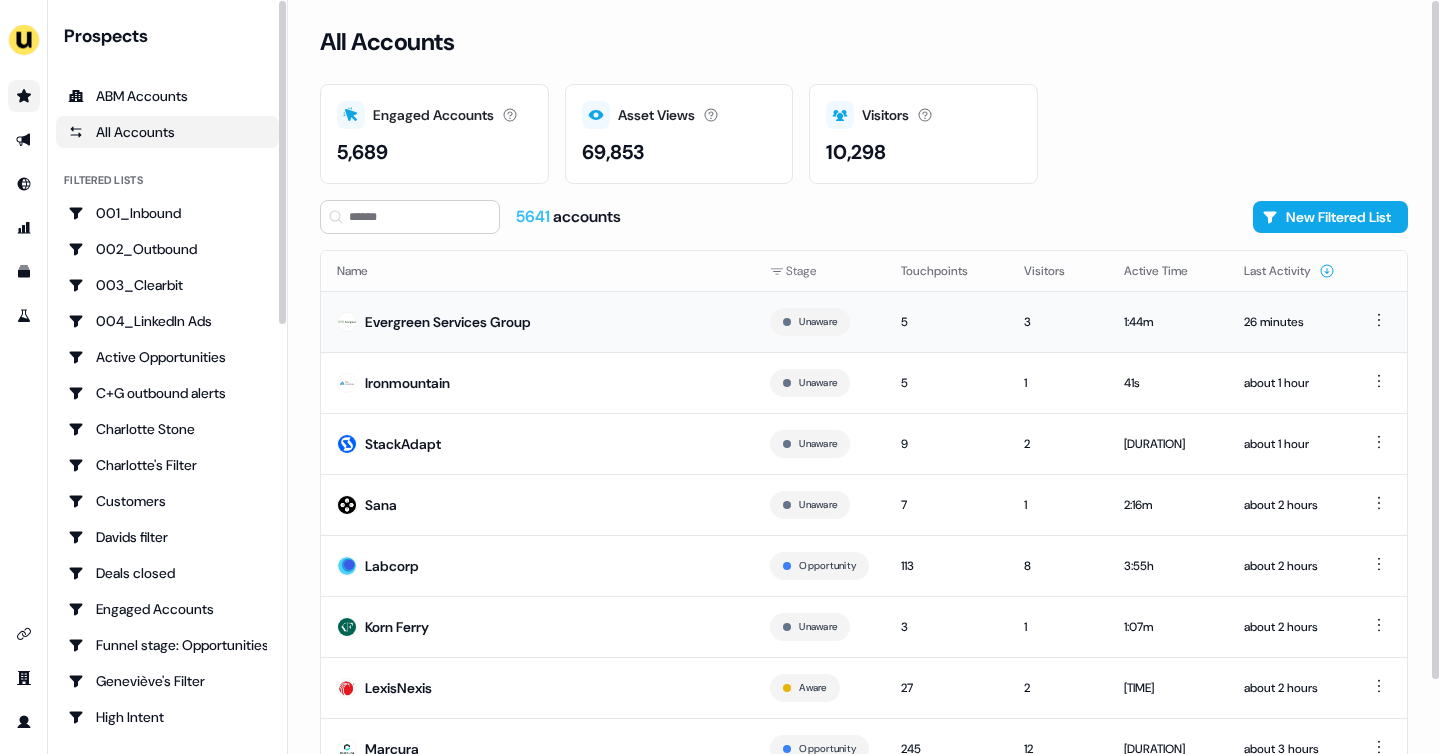 scroll, scrollTop: 81, scrollLeft: 0, axis: vertical 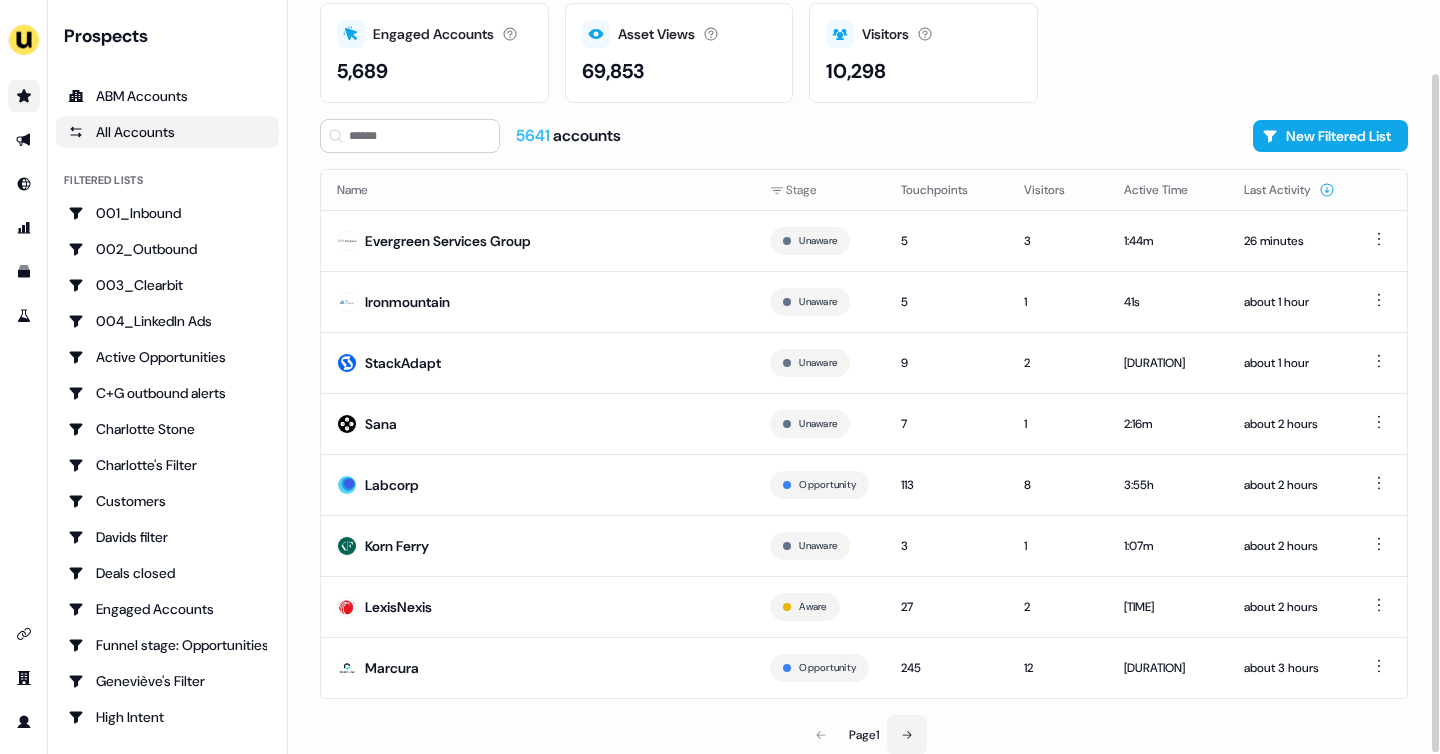click 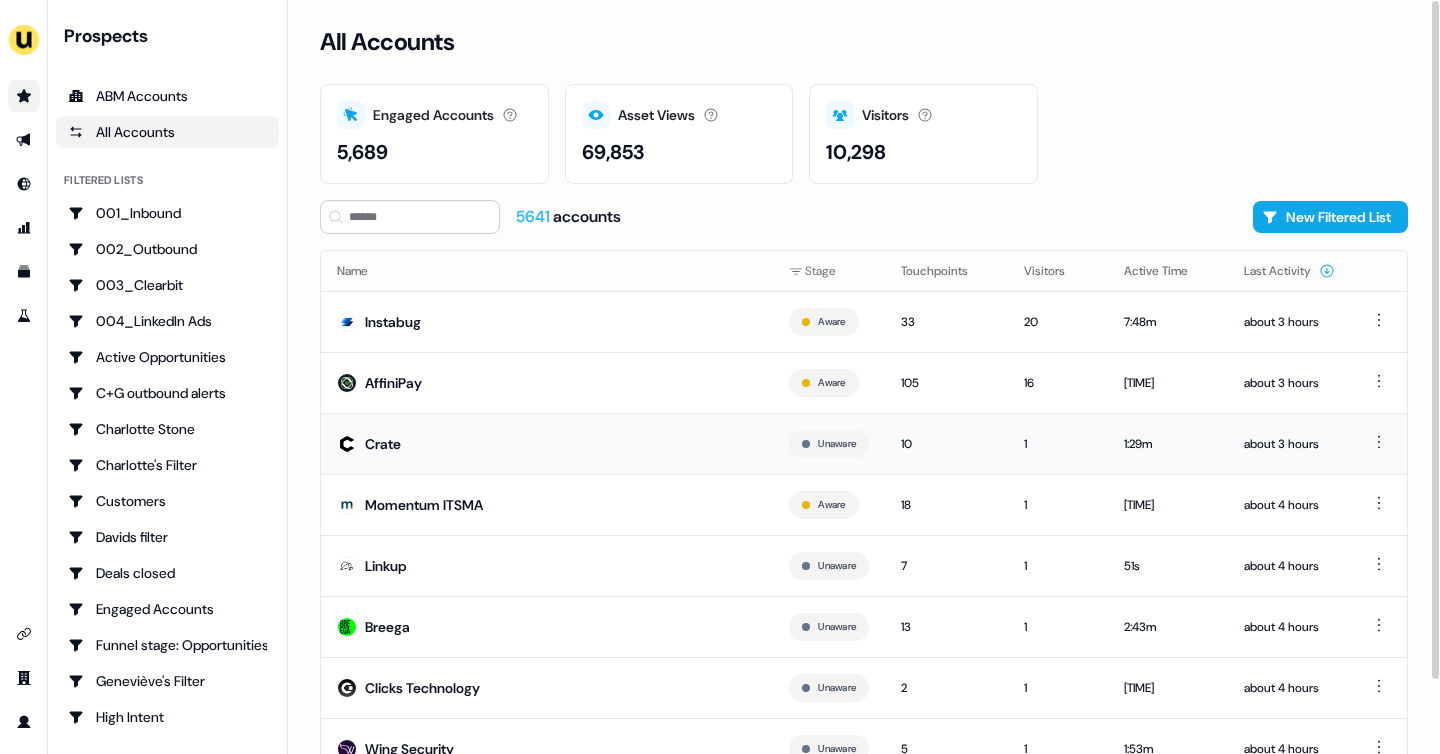 click on "Crate" at bounding box center (383, 444) 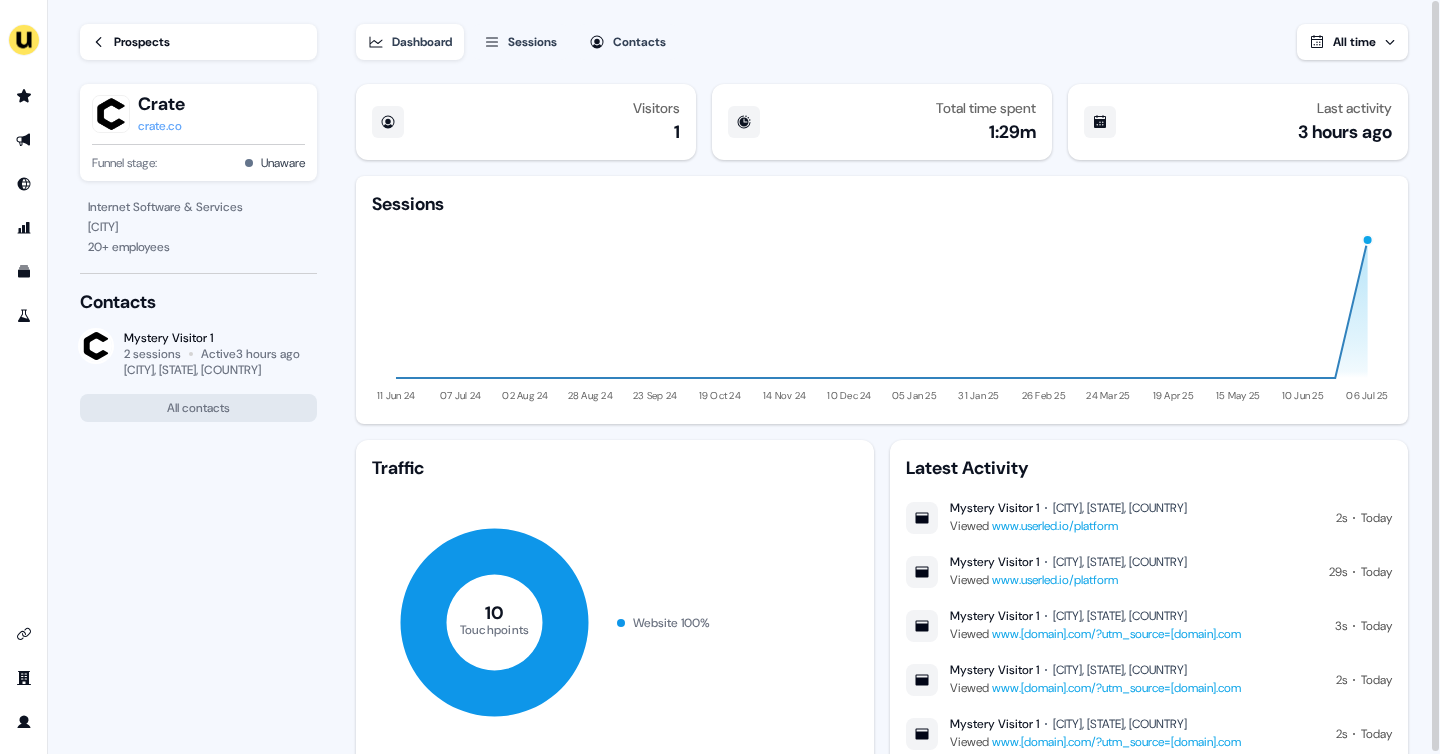 click 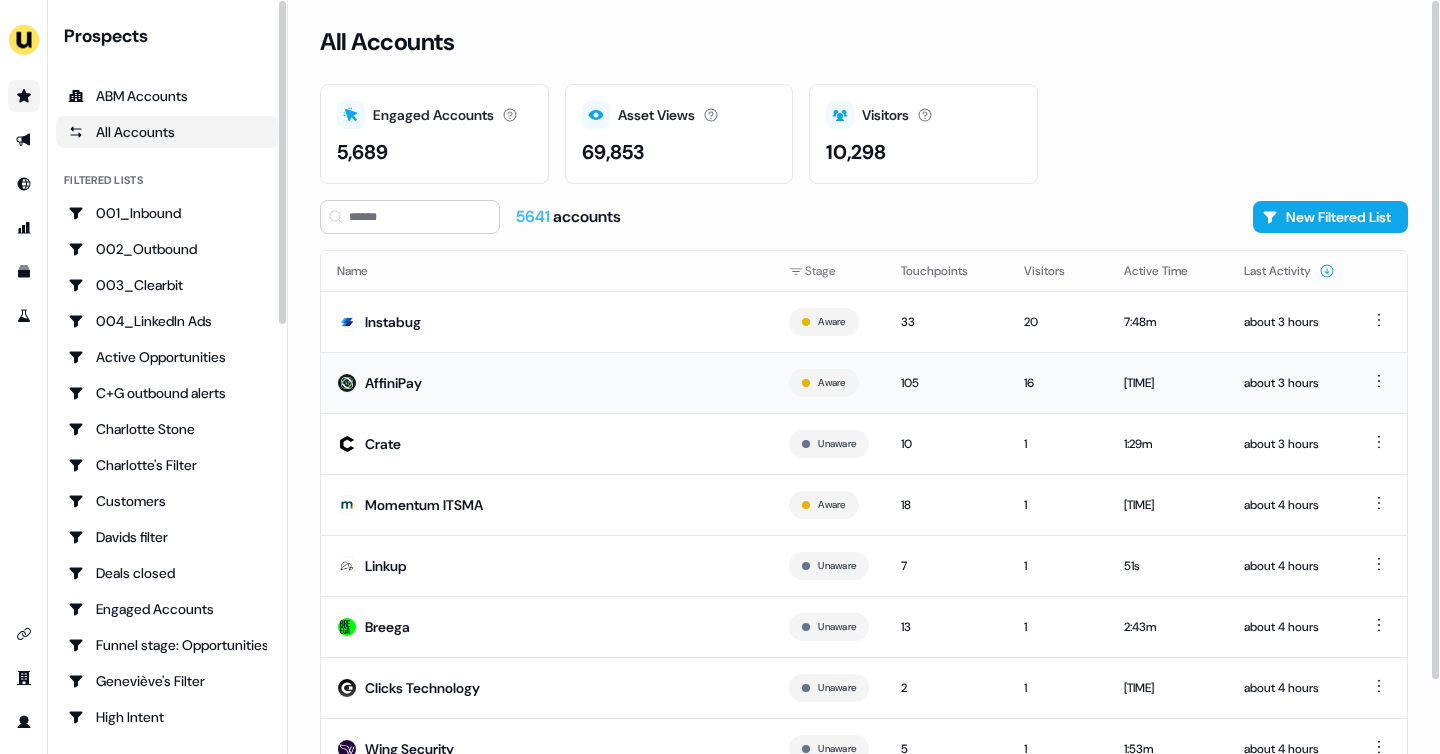 scroll, scrollTop: 81, scrollLeft: 0, axis: vertical 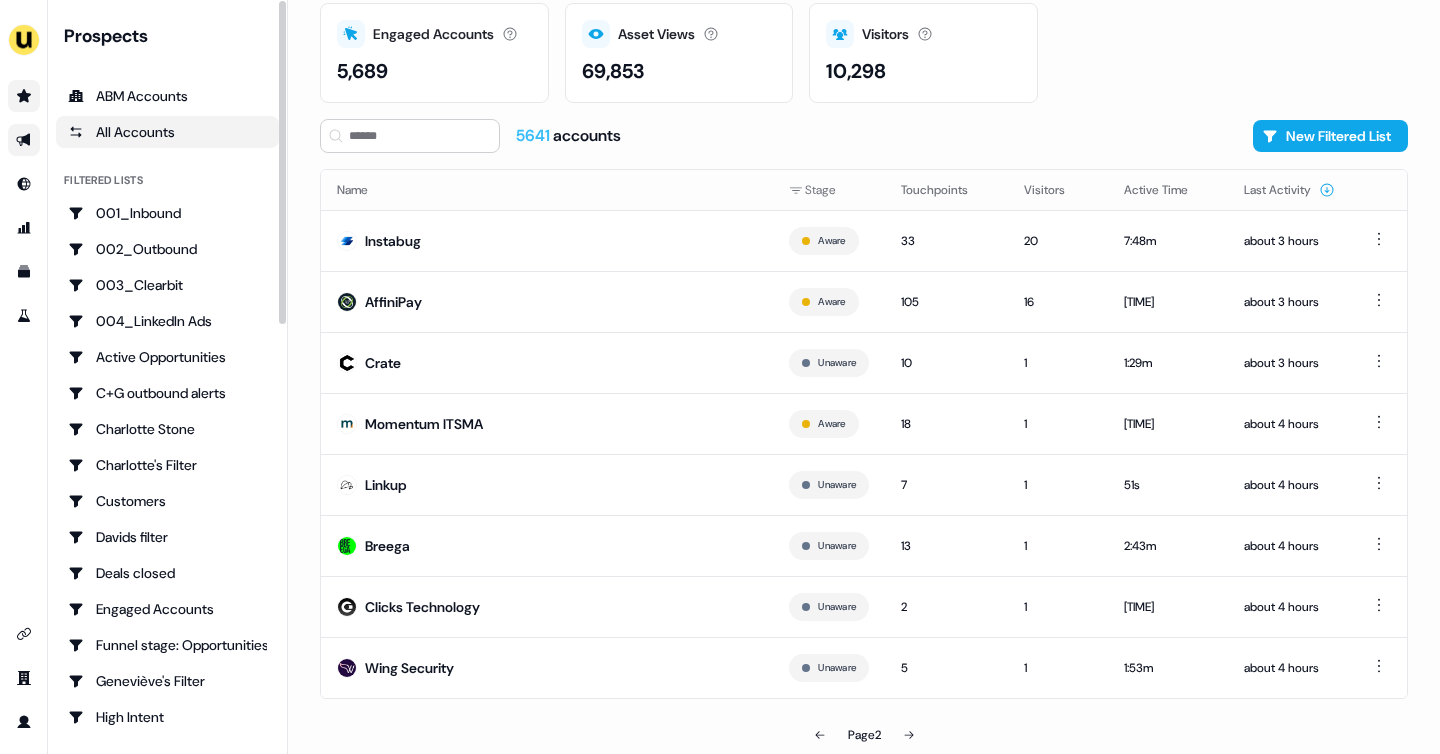 click at bounding box center [24, 140] 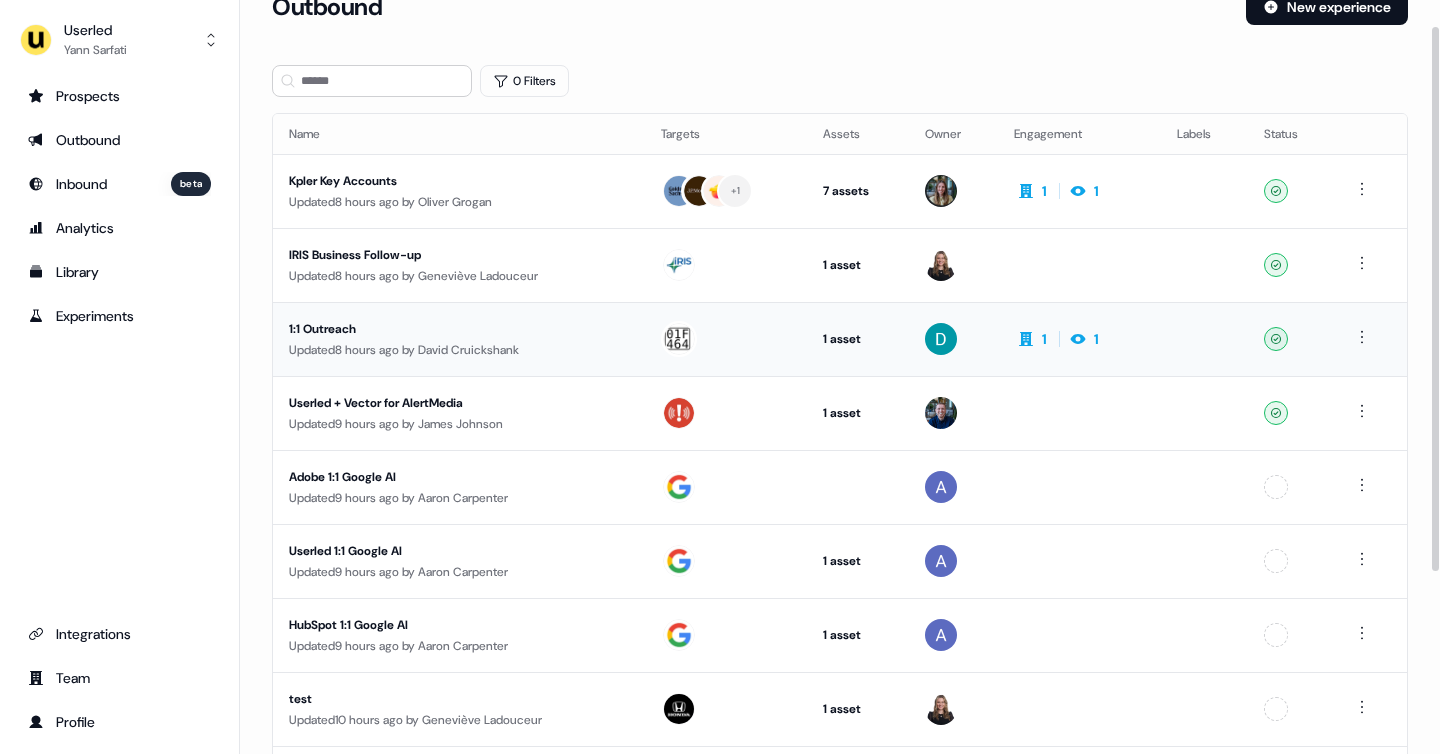 scroll, scrollTop: 36, scrollLeft: 0, axis: vertical 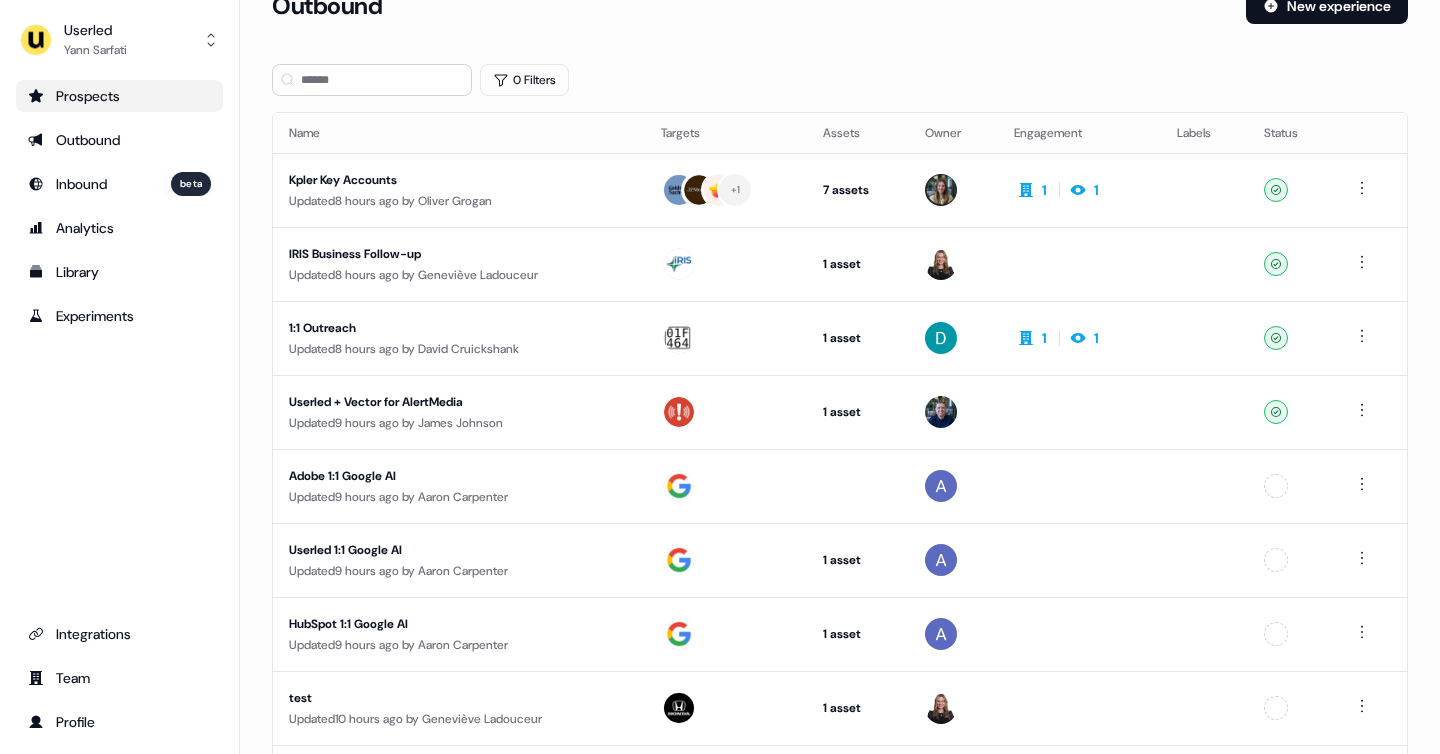 click on "Prospects" at bounding box center [119, 96] 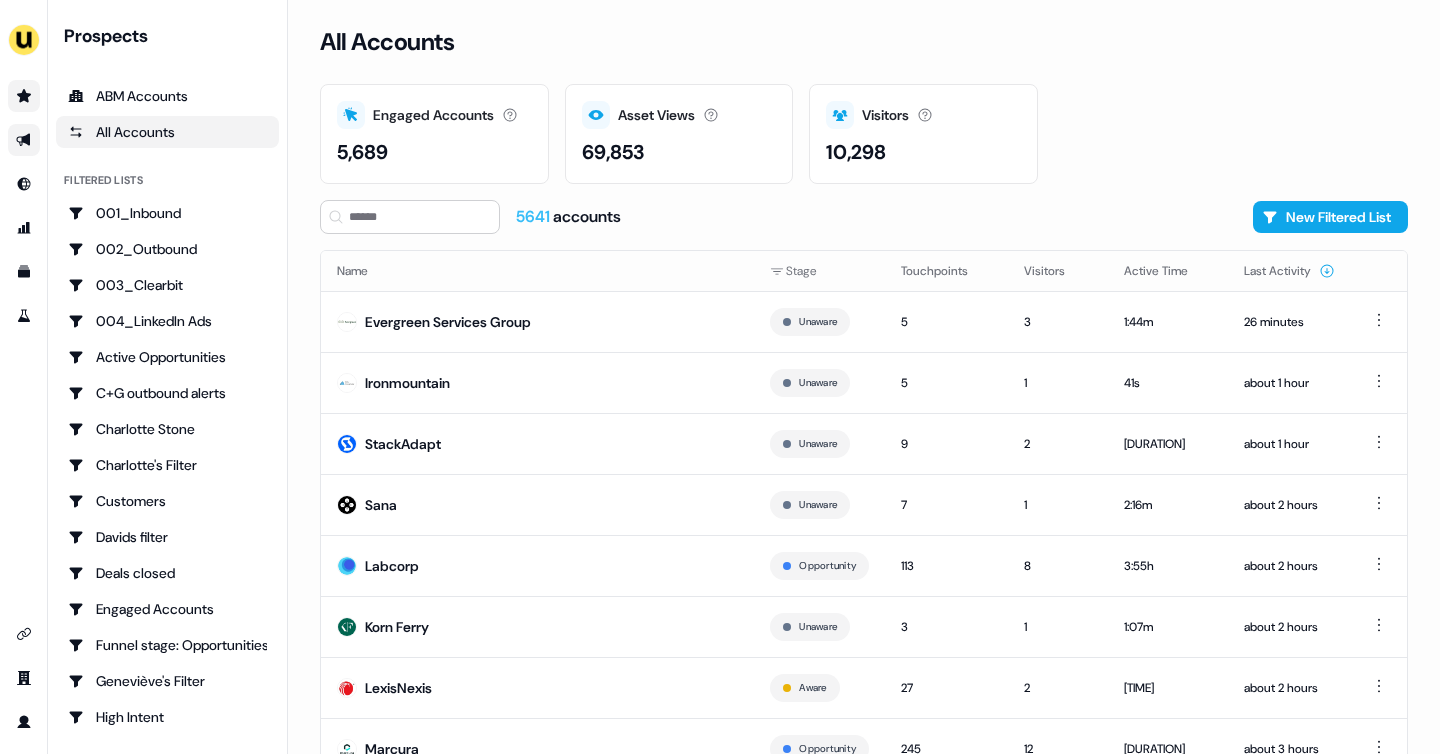 click 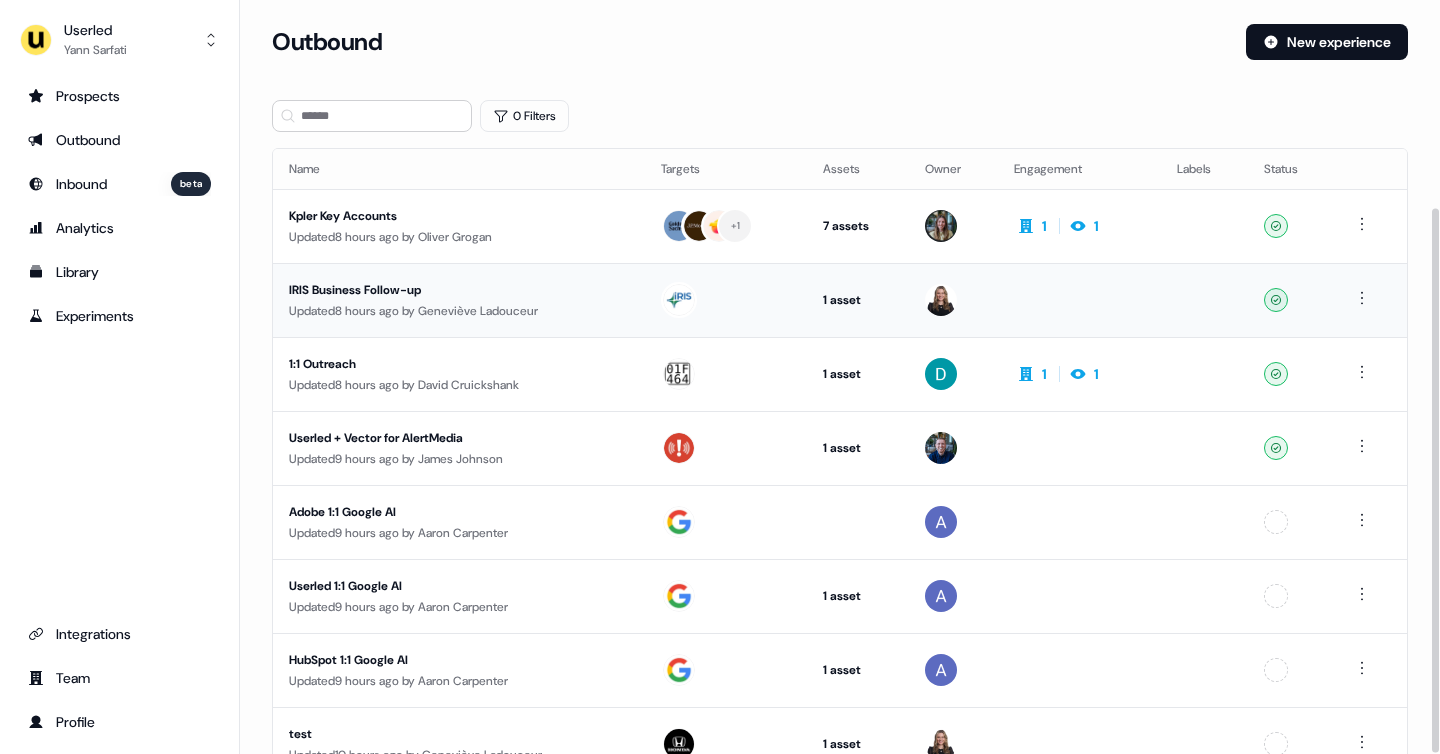 scroll, scrollTop: 287, scrollLeft: 0, axis: vertical 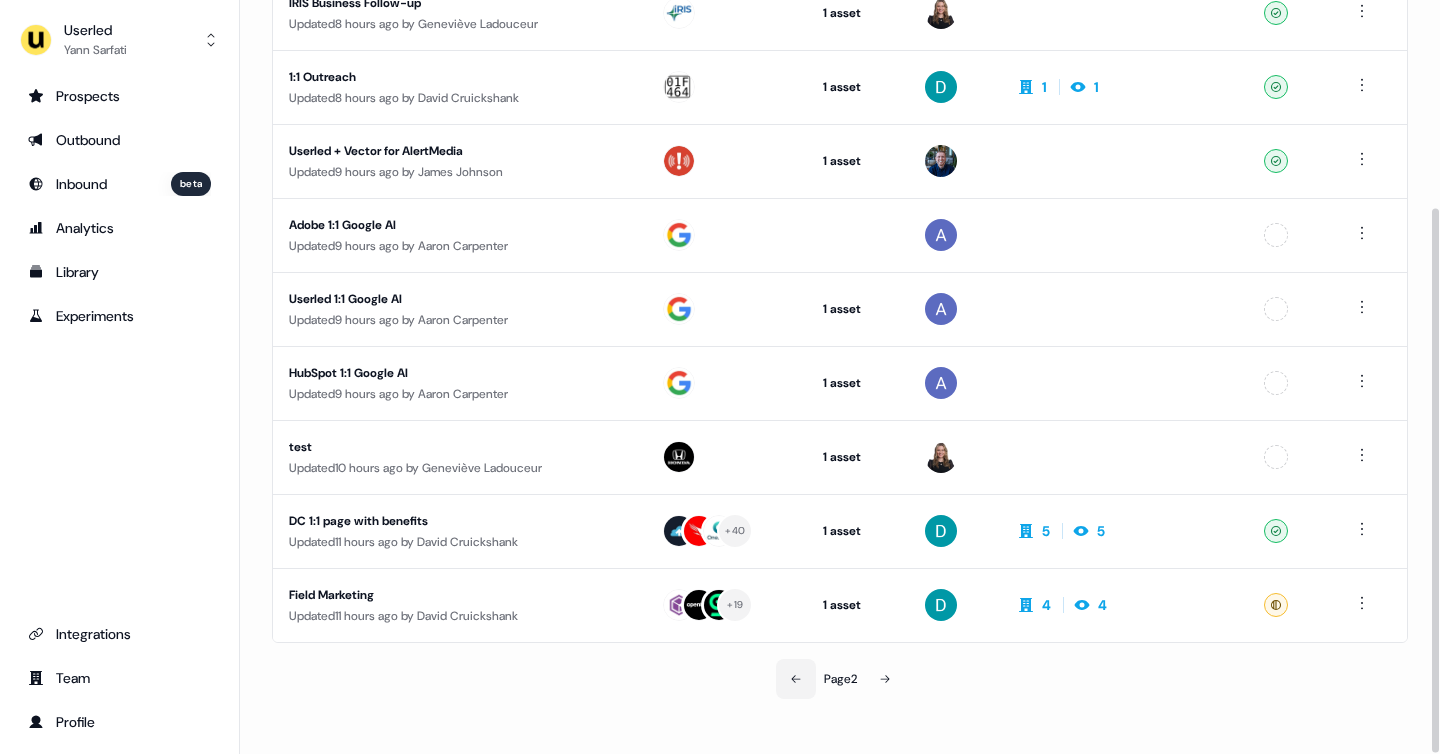click 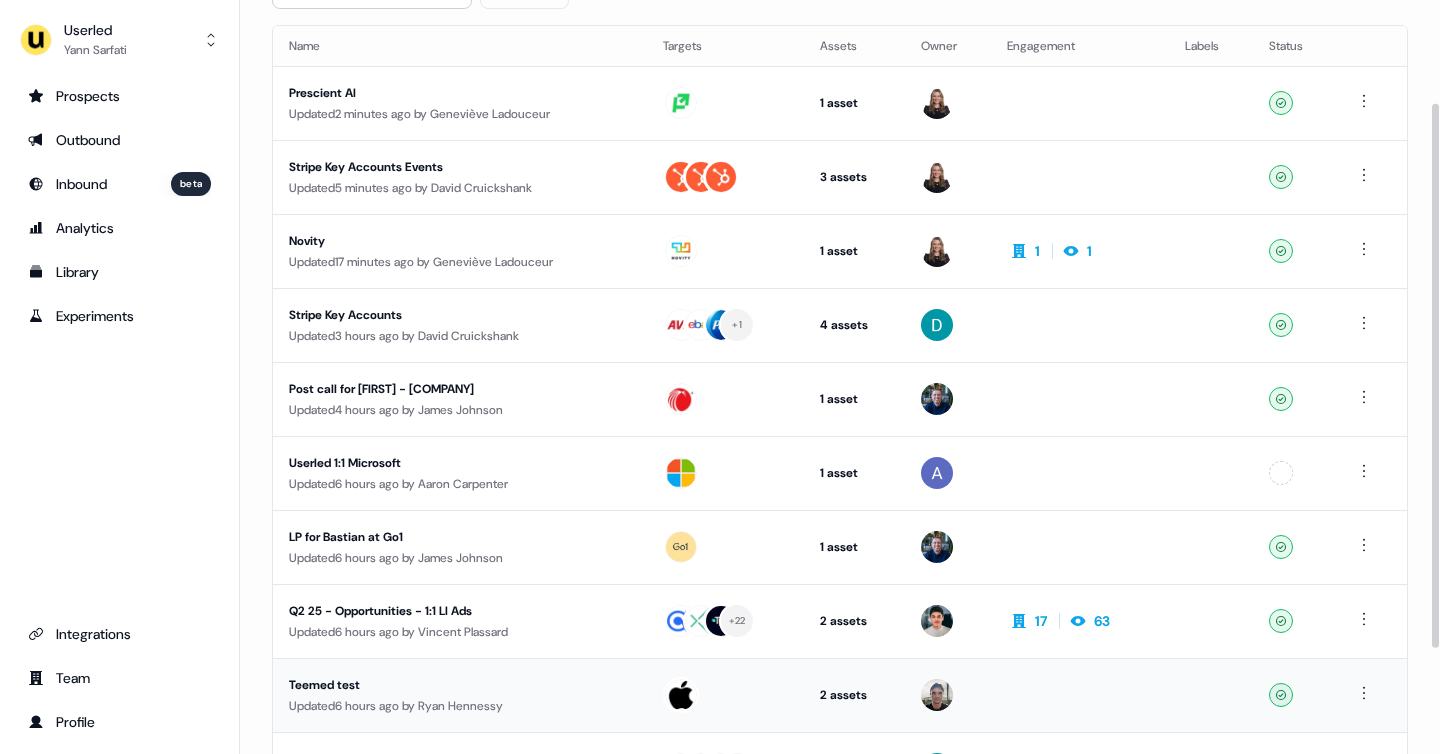 scroll, scrollTop: 93, scrollLeft: 0, axis: vertical 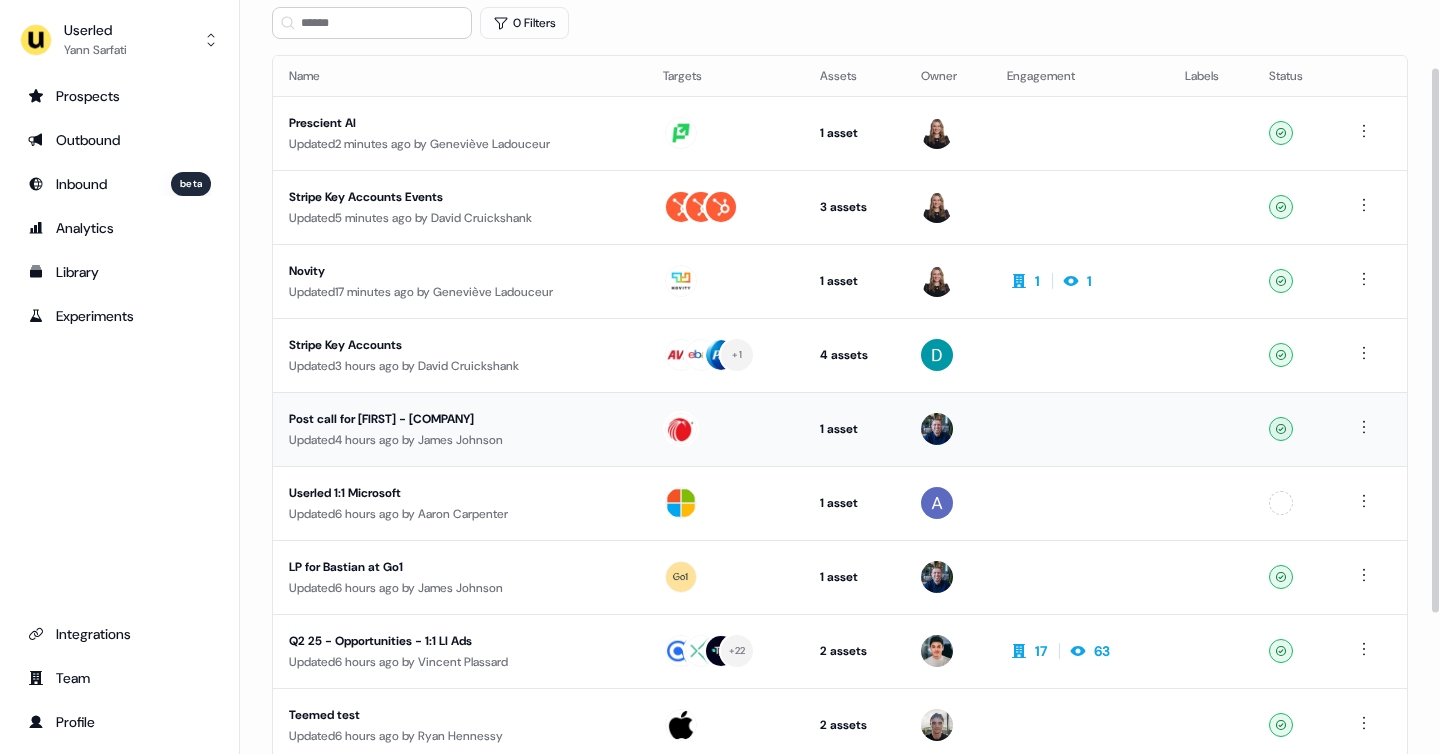 click on "Post call for Molly - LexisNexis" at bounding box center (460, 419) 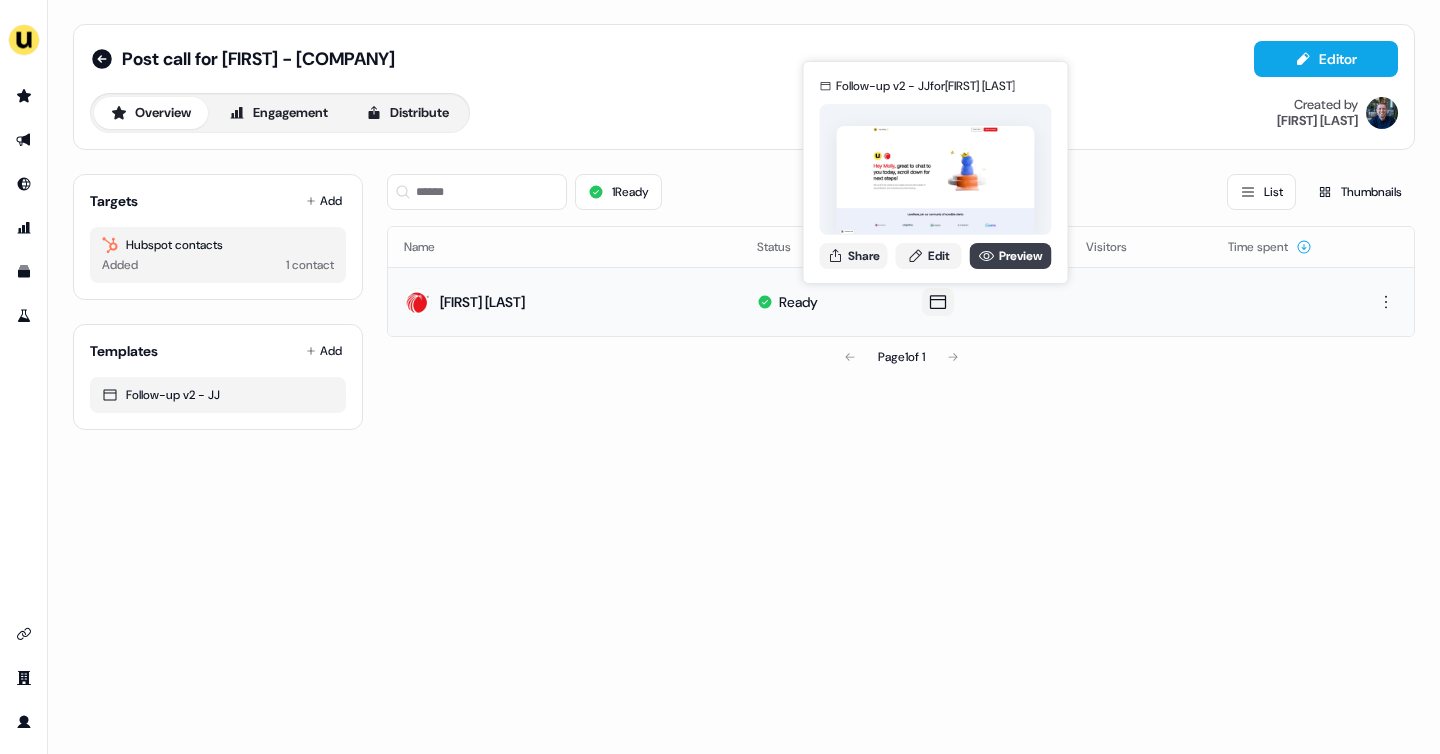 click on "Preview" at bounding box center (1011, 256) 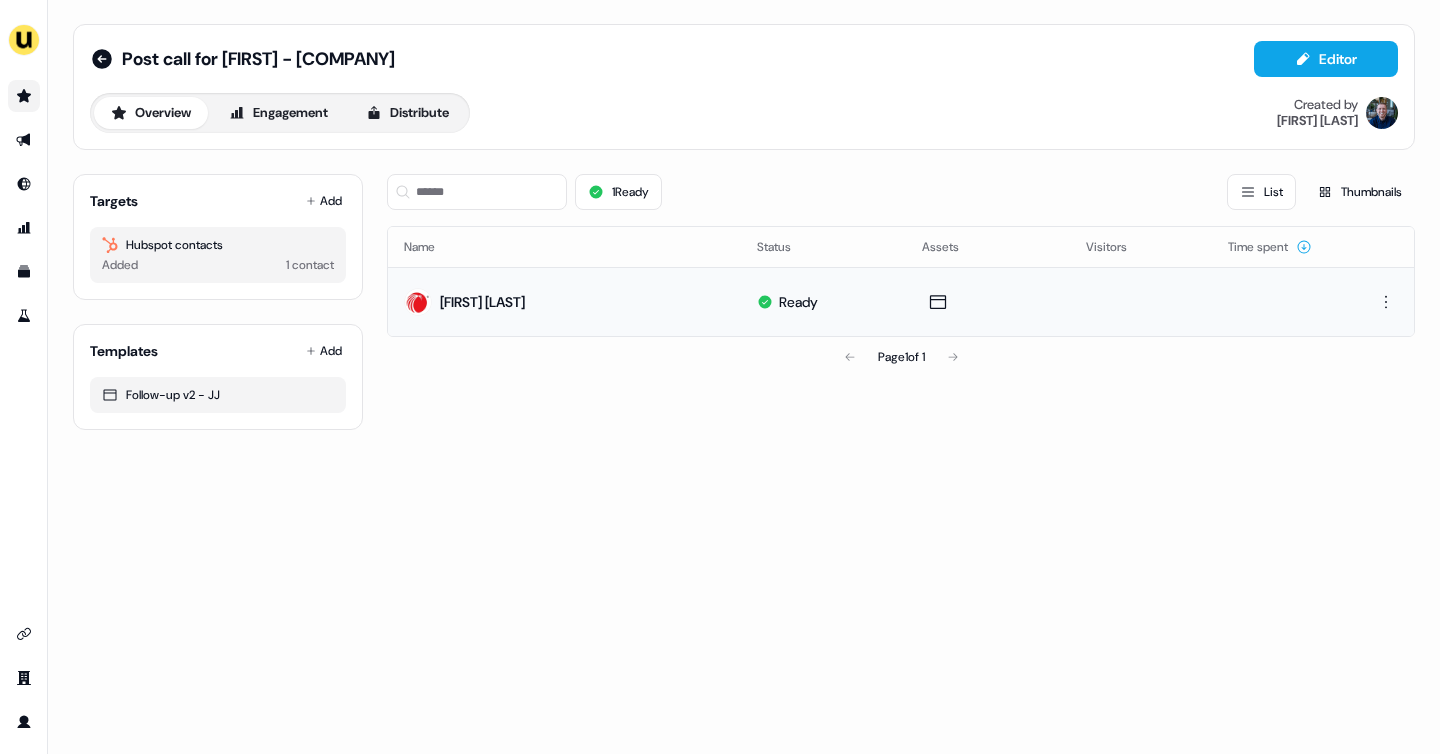 click at bounding box center [24, 96] 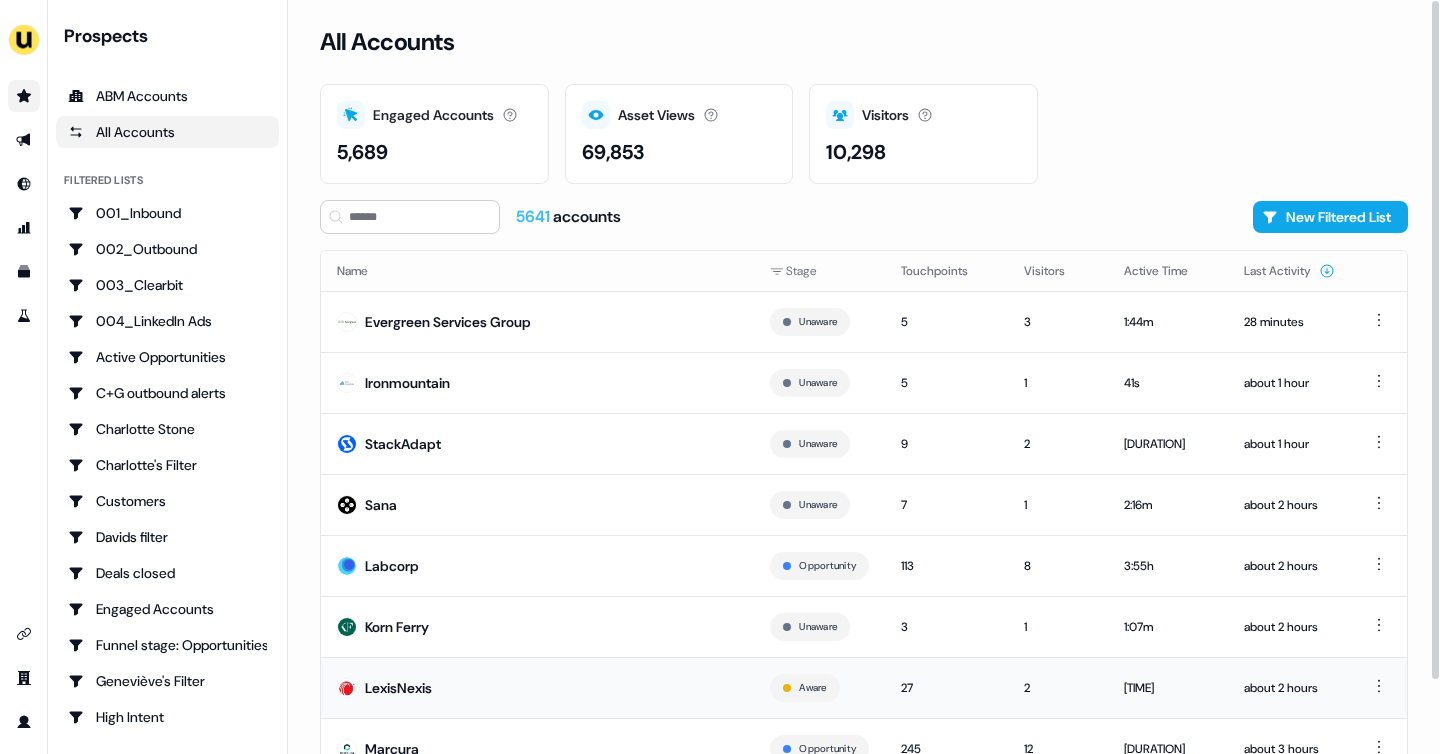 click on "LexisNexis" at bounding box center [537, 687] 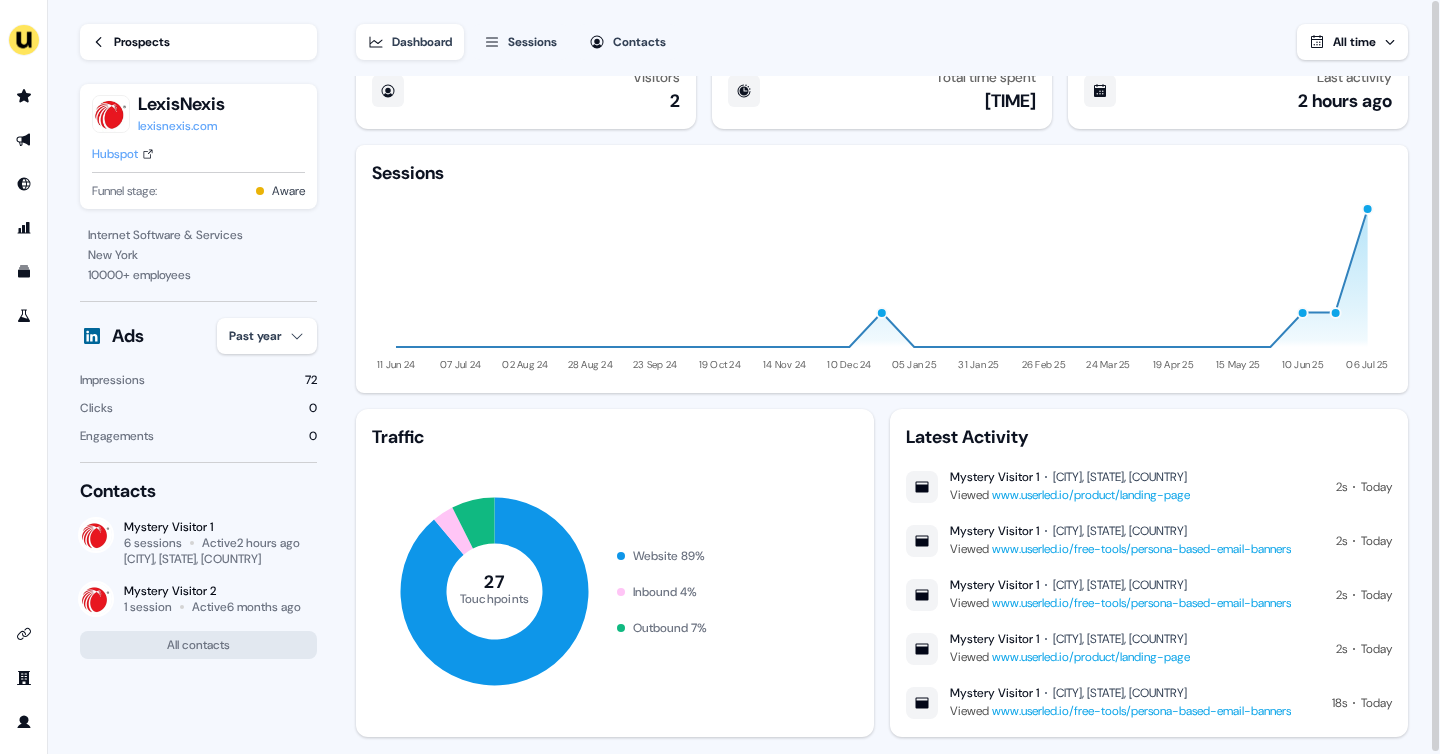 scroll, scrollTop: 0, scrollLeft: 0, axis: both 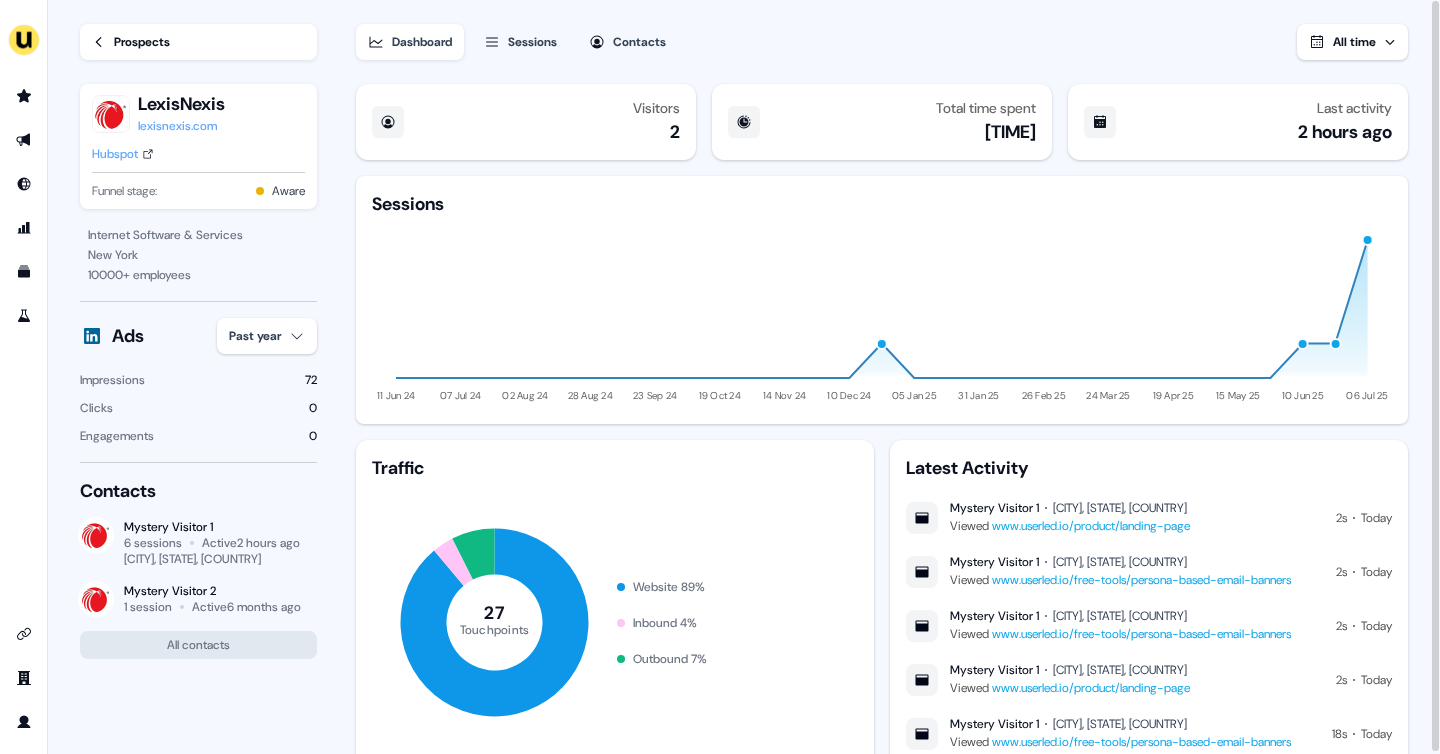 click on "Sessions" at bounding box center [532, 42] 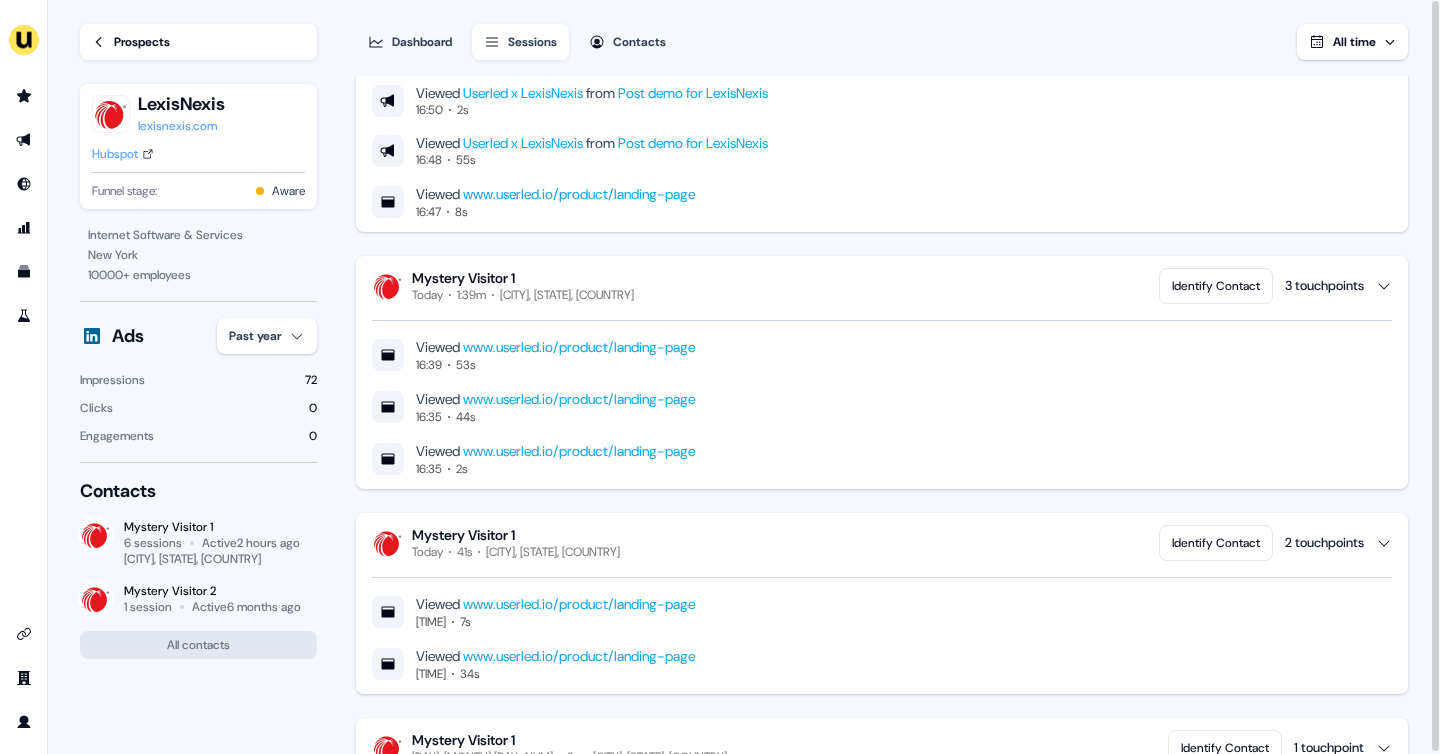 scroll, scrollTop: 816, scrollLeft: 0, axis: vertical 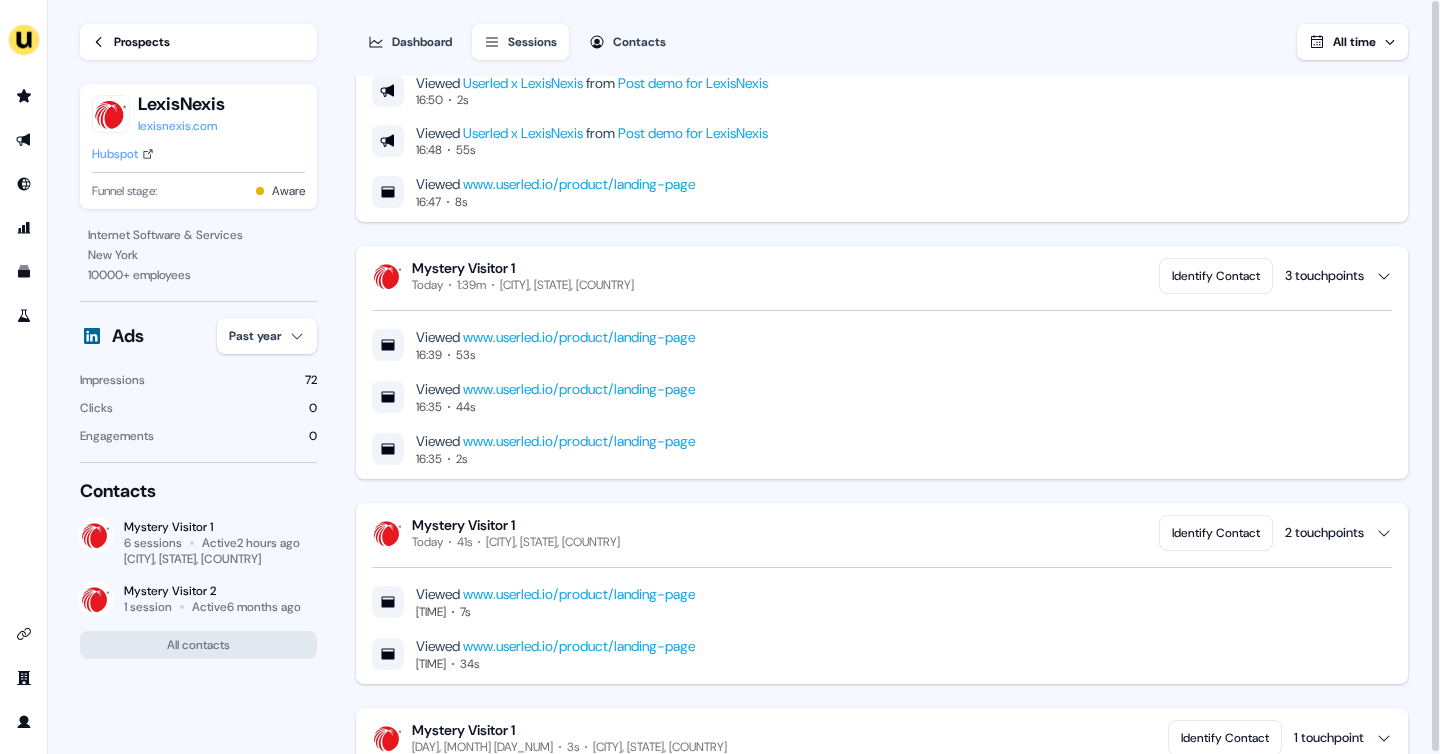 click on "Prospects" at bounding box center (198, 42) 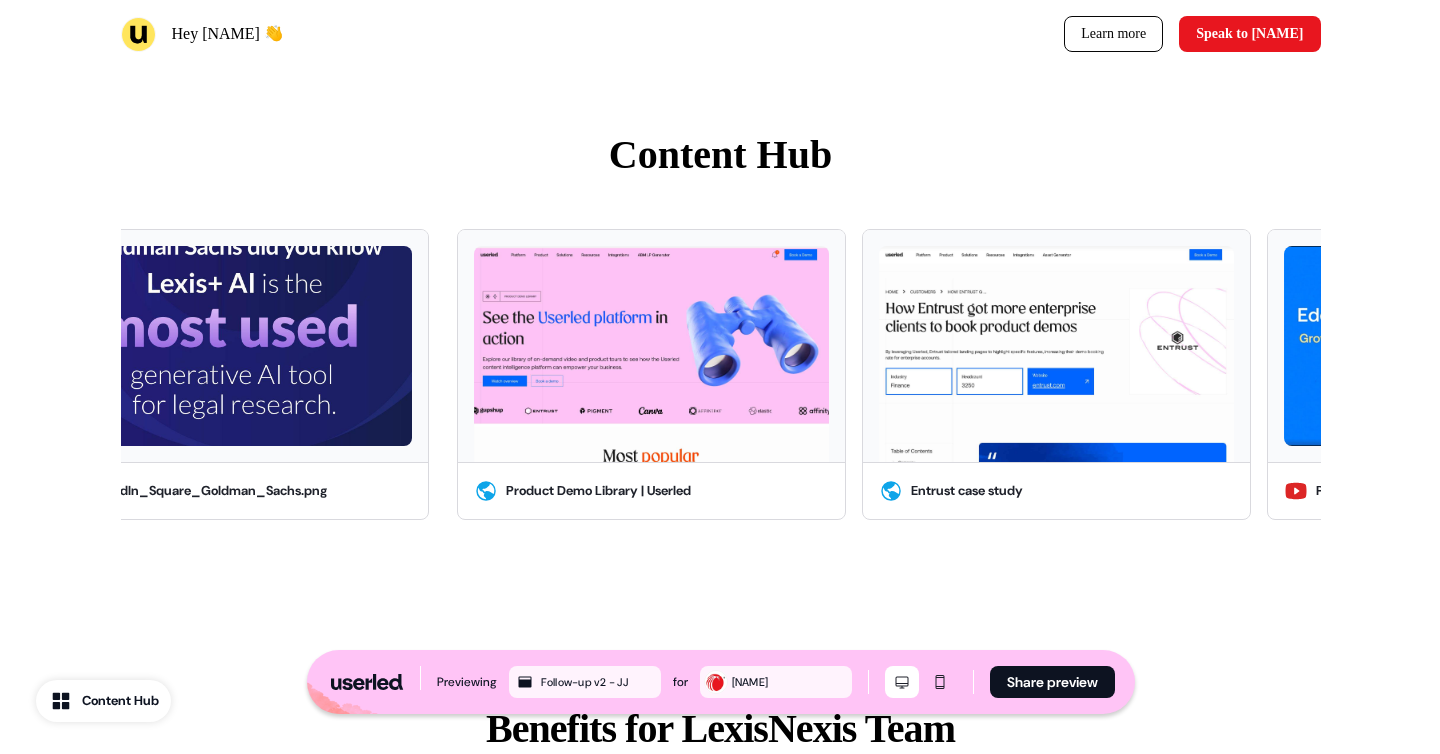scroll, scrollTop: 1646, scrollLeft: 0, axis: vertical 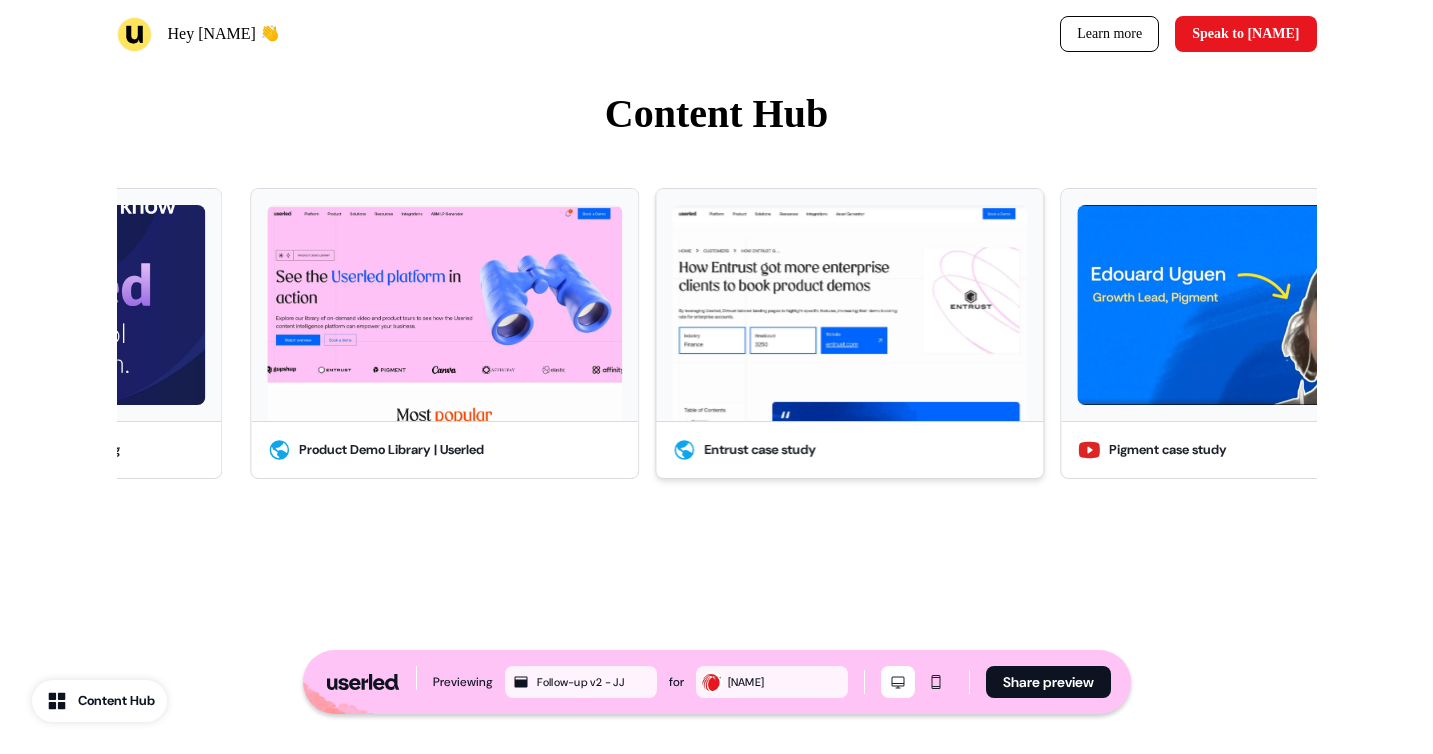 drag, startPoint x: 924, startPoint y: 339, endPoint x: 678, endPoint y: 349, distance: 246.20317 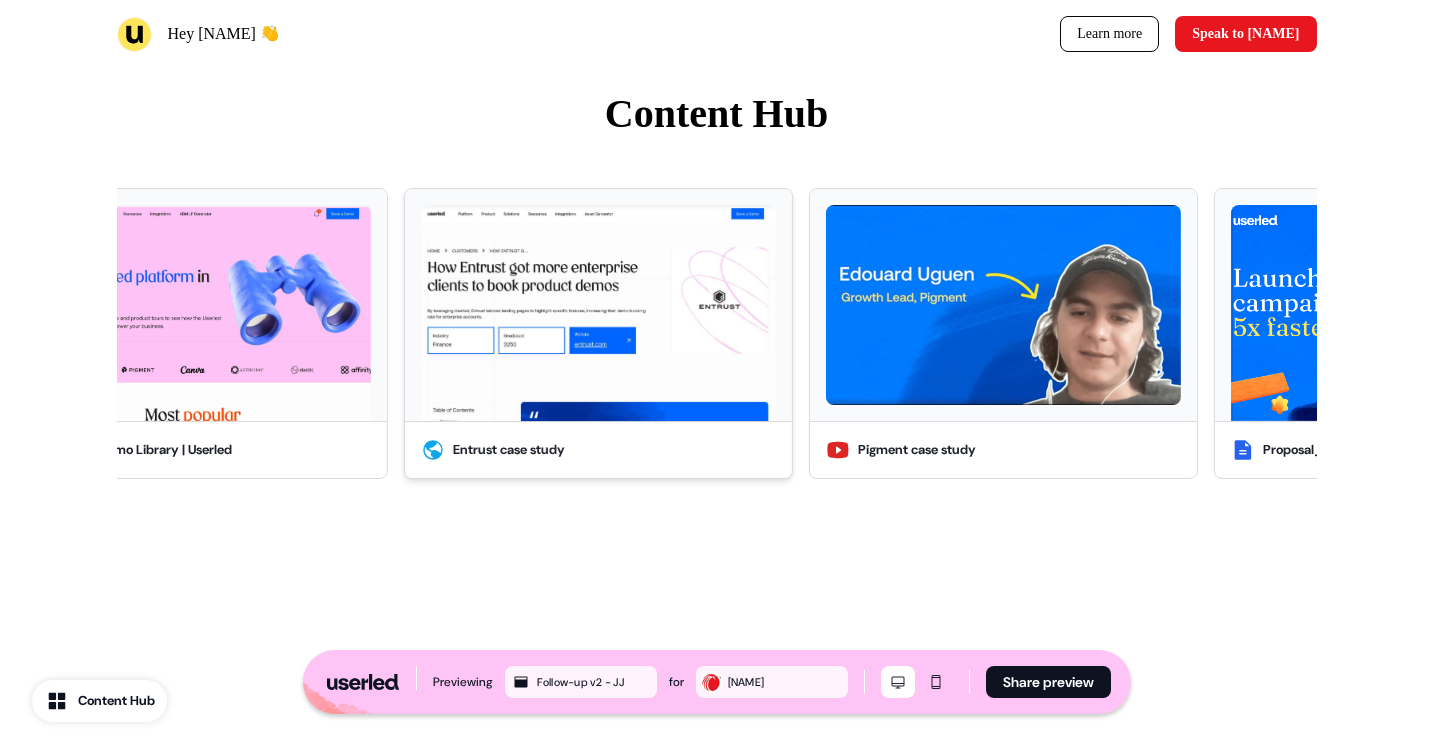 drag, startPoint x: 868, startPoint y: 359, endPoint x: 695, endPoint y: 361, distance: 173.01157 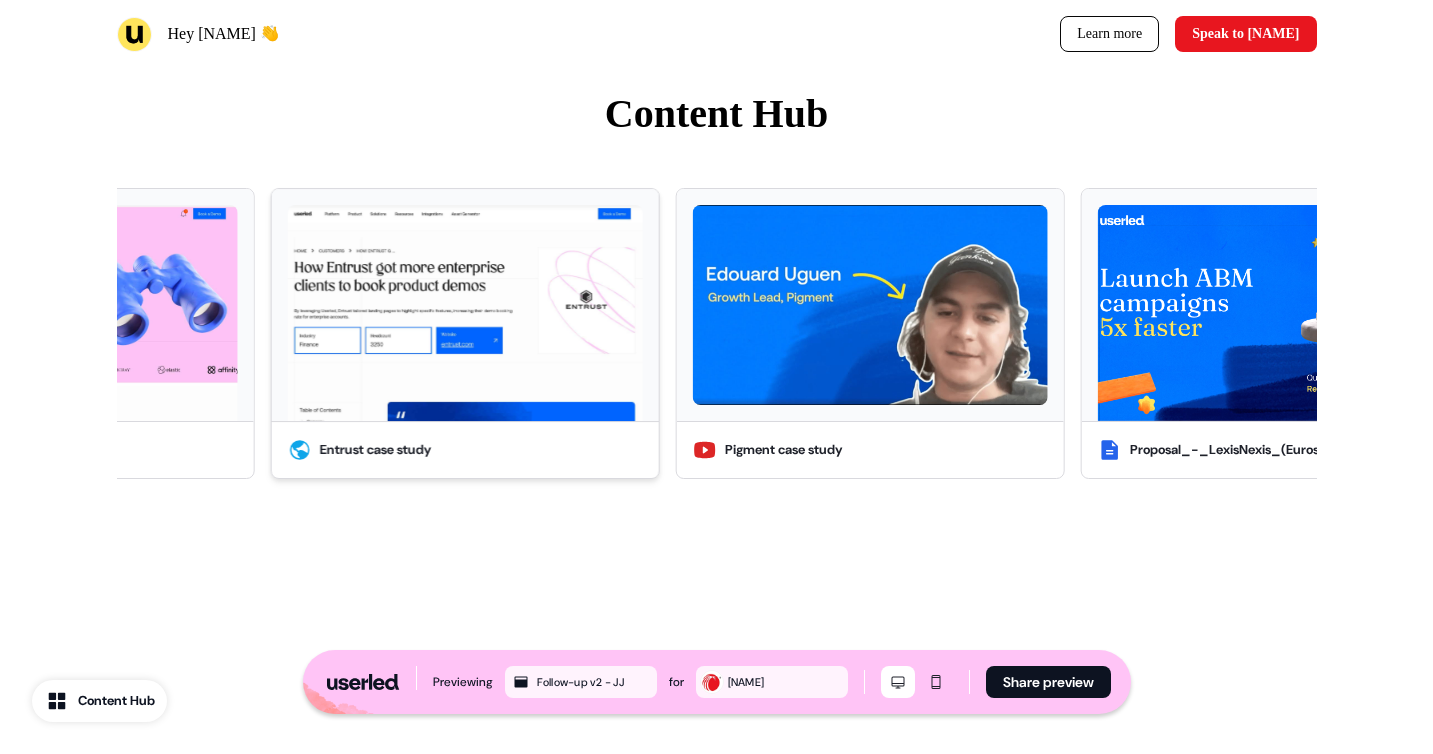 drag, startPoint x: 695, startPoint y: 361, endPoint x: 445, endPoint y: 359, distance: 250.008 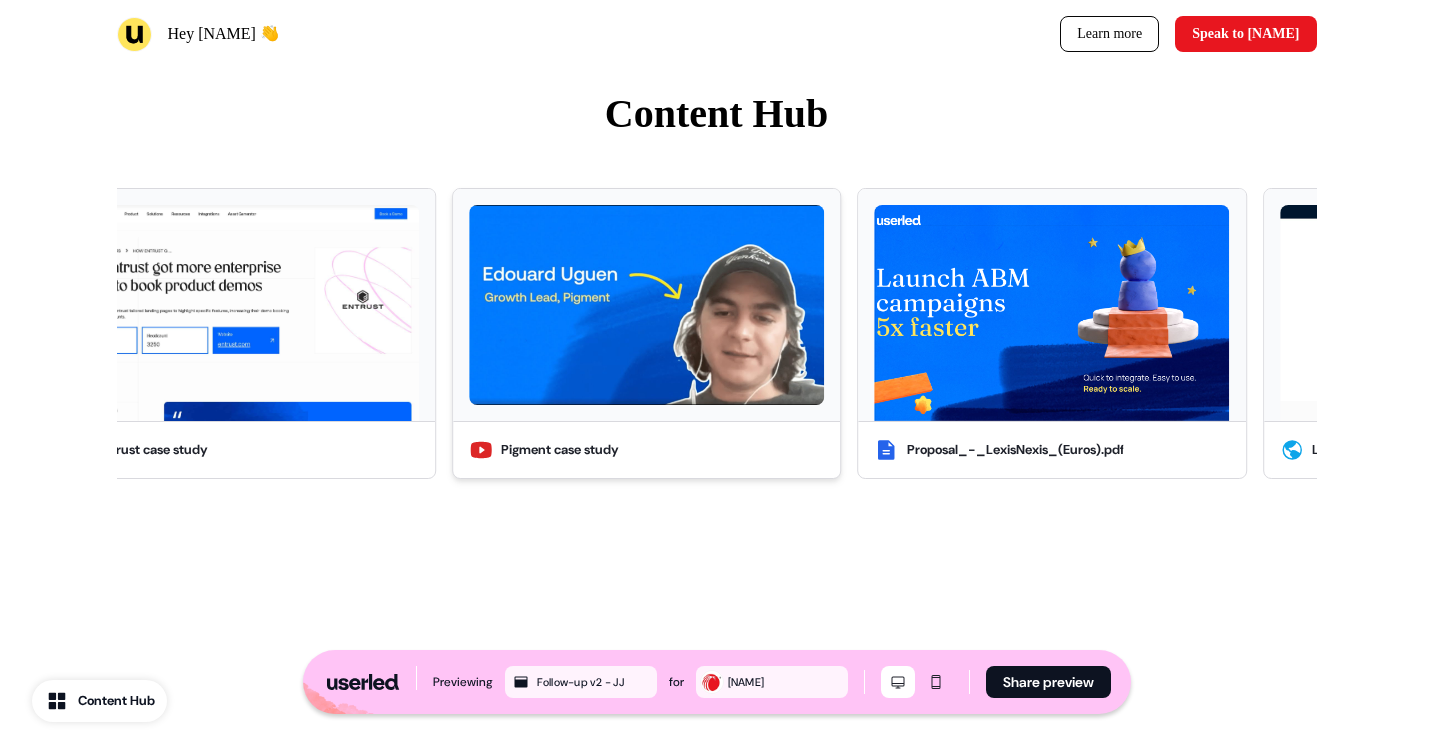 drag, startPoint x: 669, startPoint y: 386, endPoint x: 499, endPoint y: 389, distance: 170.02647 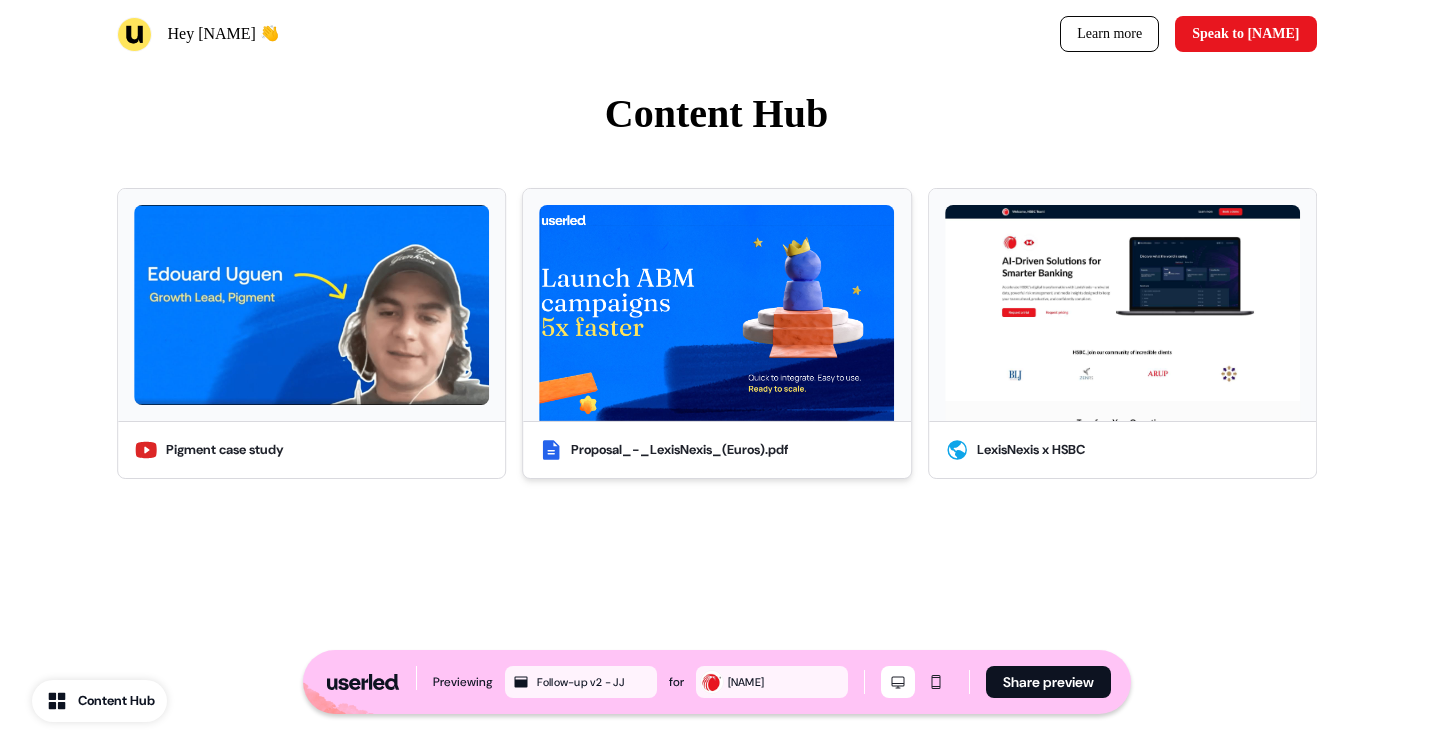click at bounding box center [716, 313] 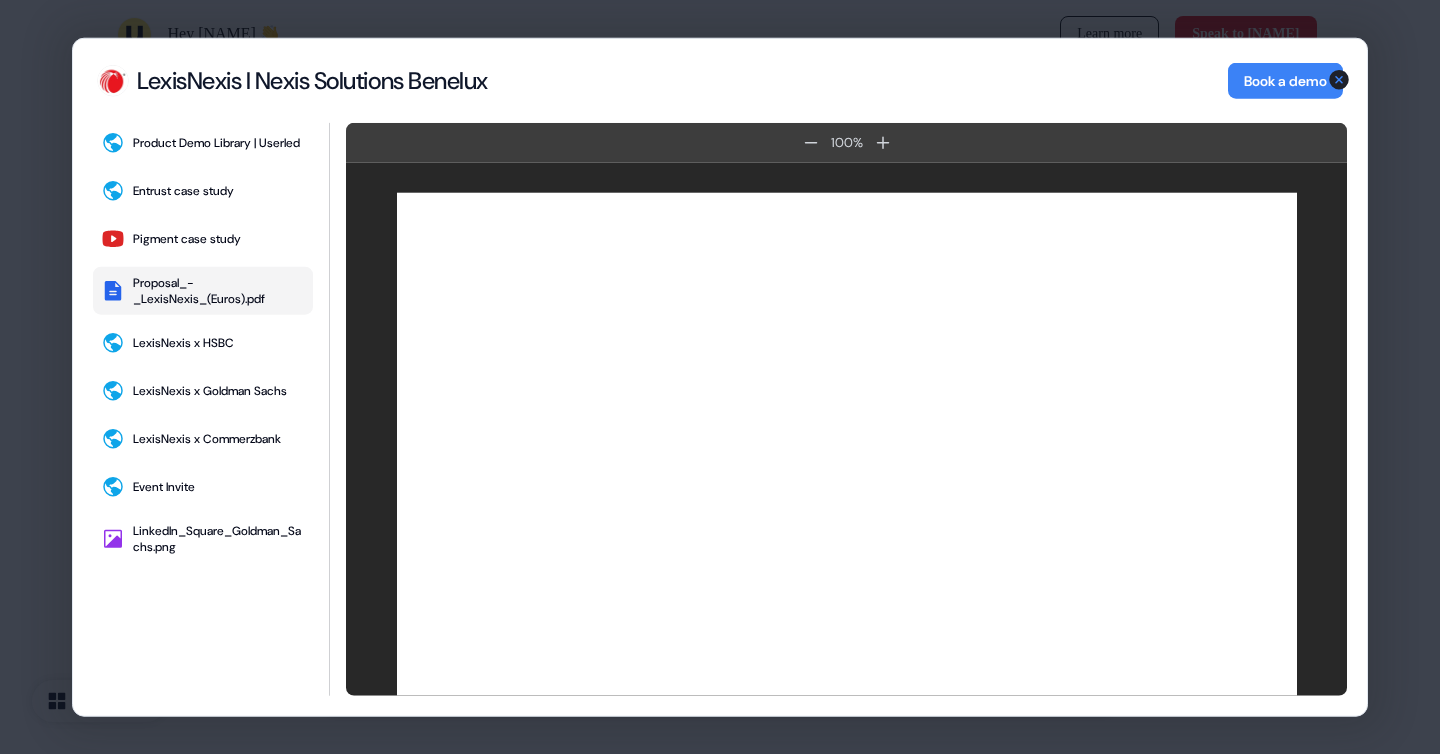 scroll, scrollTop: 964, scrollLeft: 0, axis: vertical 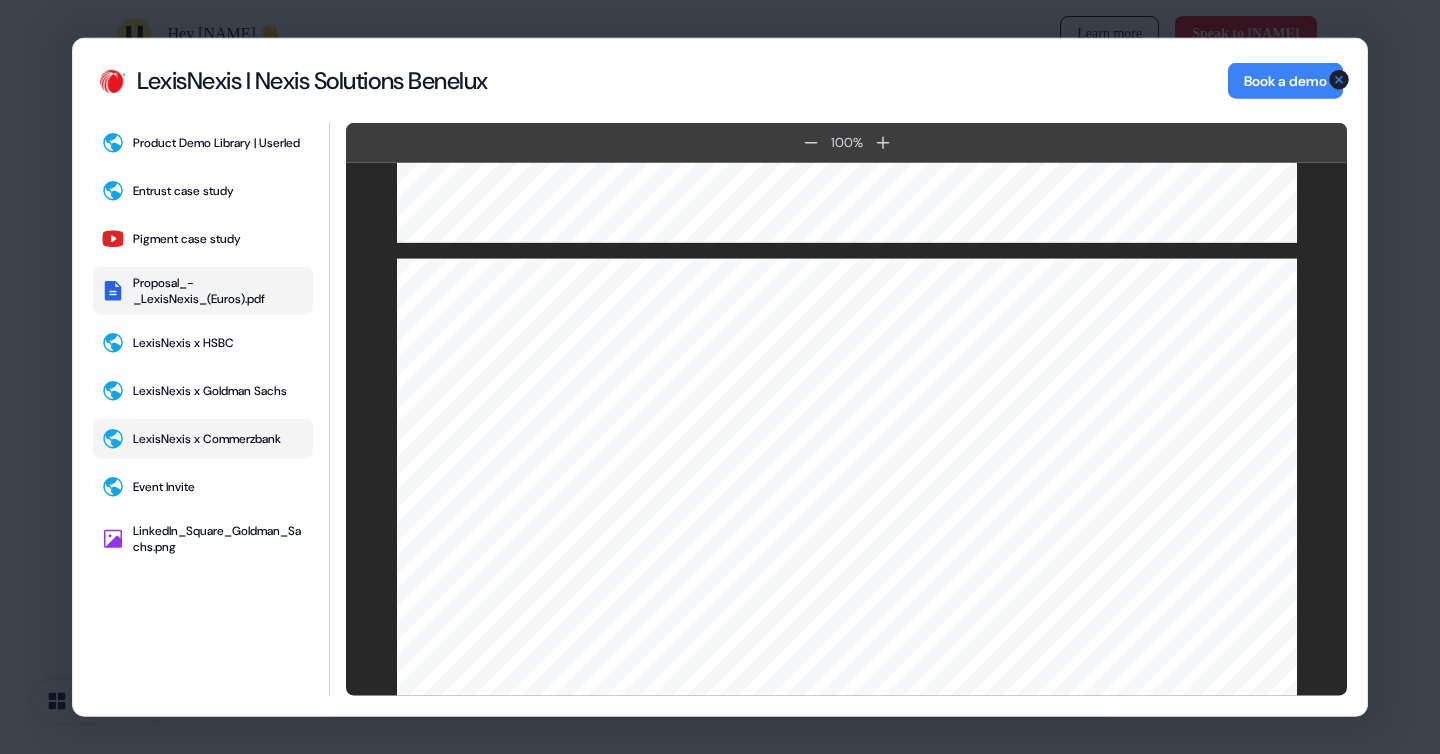 click on "LexisNexis x Commerzbank" at bounding box center [203, 439] 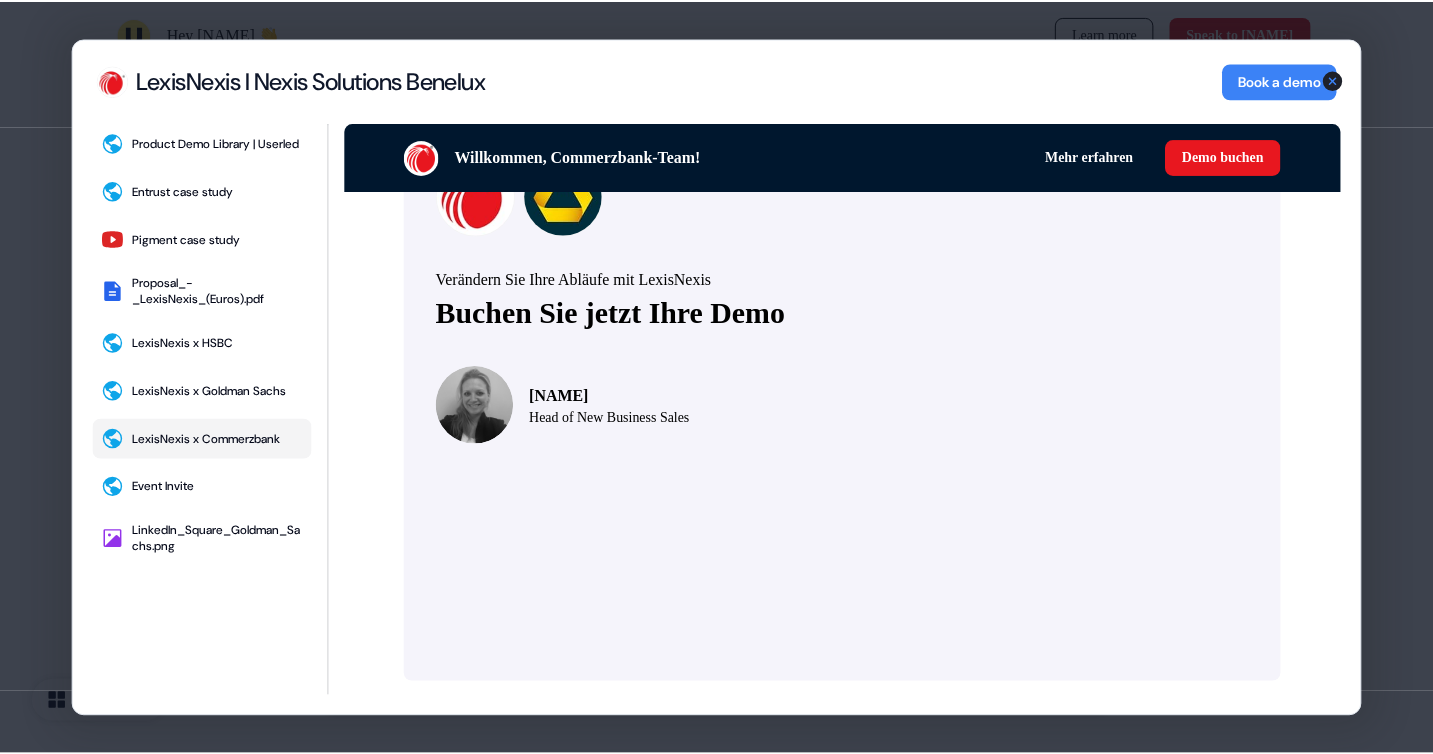 scroll, scrollTop: 4377, scrollLeft: 0, axis: vertical 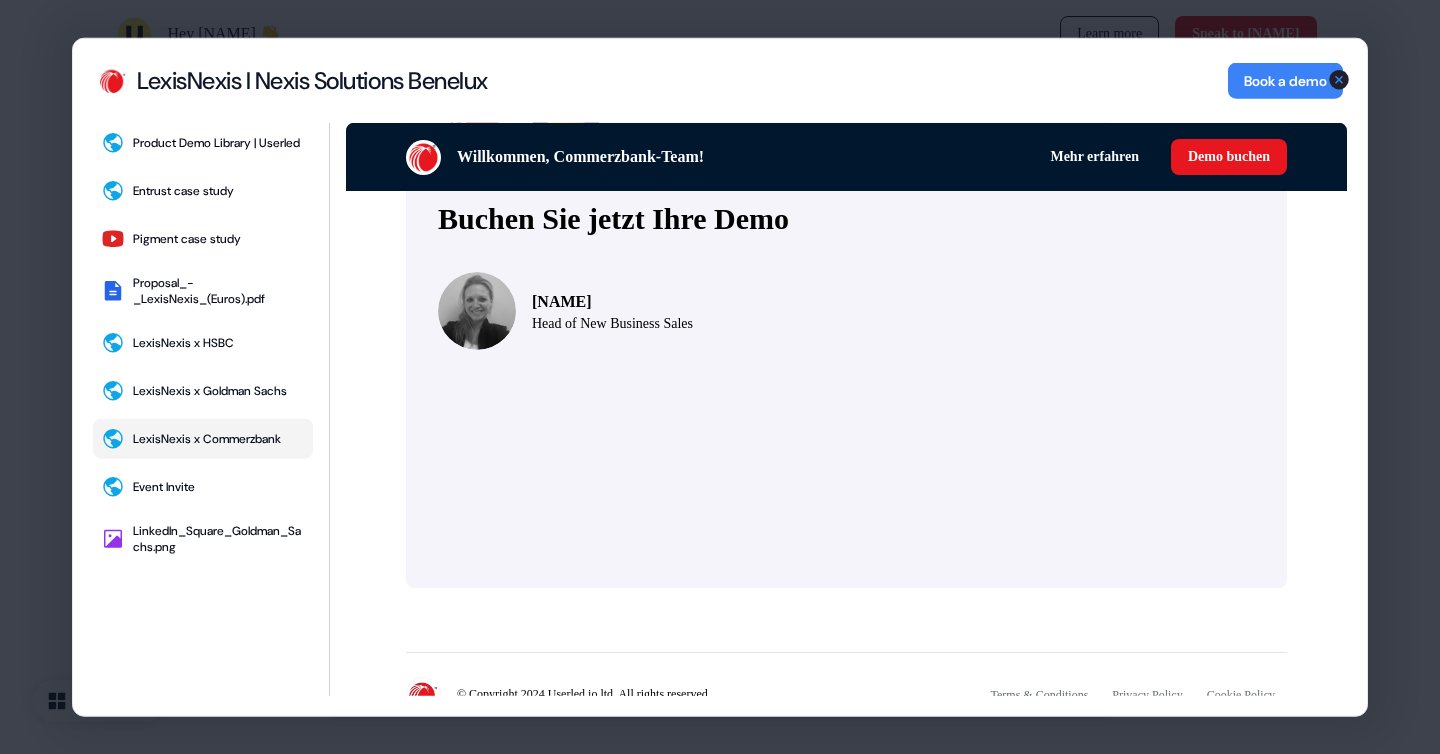 click on "LexisNexis I Nexis Solutions Benelux LexisNexis I Nexis Solutions Benelux Book a demo Product Demo Library | Userled Entrust case study  Pigment case study Proposal_-_LexisNexis_(Euros).pdf LexisNexis x HSBC LexisNexis x Goldman Sachs LexisNexis x Commerzbank Event Invite LinkedIn_Square_Goldman_Sachs.png LexisNexis x Commerzbank Book a demo Close" at bounding box center (720, 377) 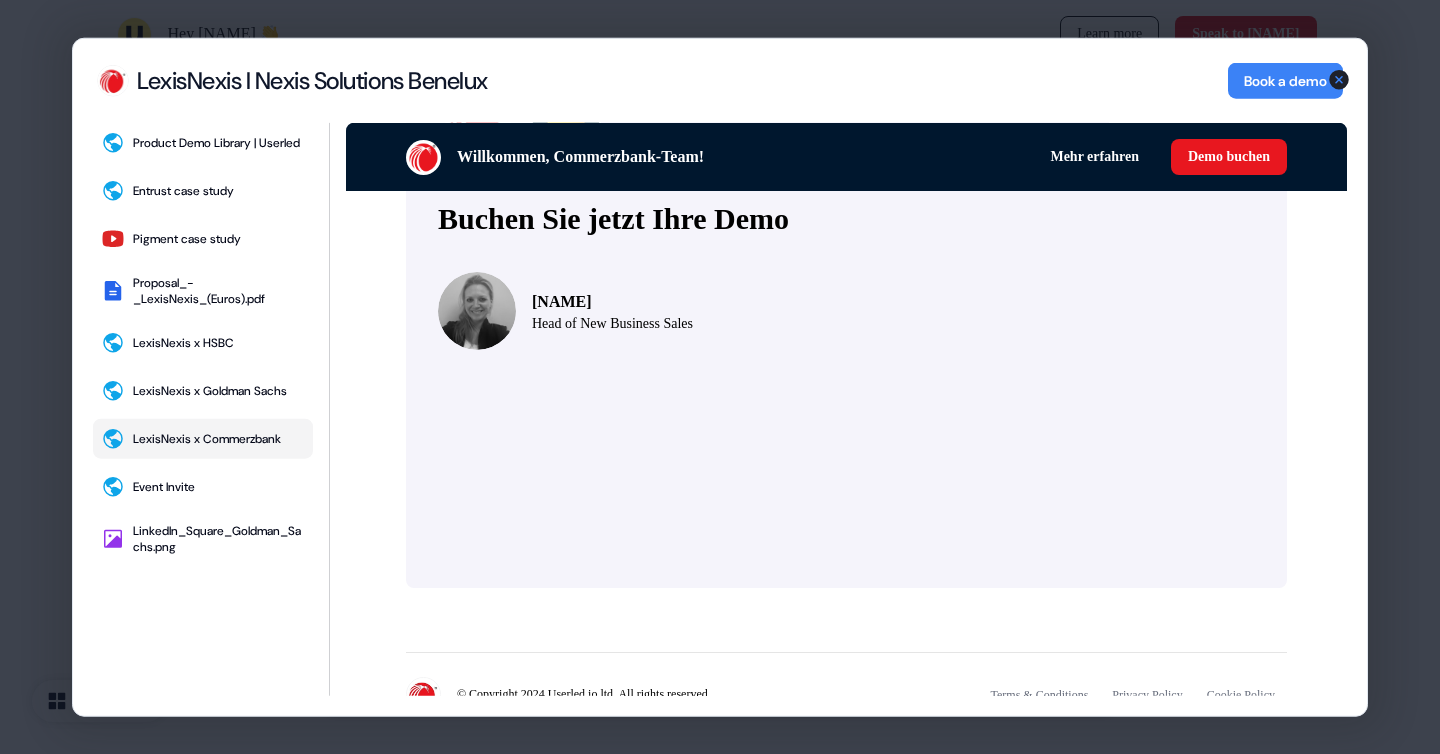 click on "LexisNexis I Nexis Solutions Benelux LexisNexis I Nexis Solutions Benelux Book a demo Product Demo Library | Userled Entrust case study  Pigment case study Proposal_-_LexisNexis_(Euros).pdf LexisNexis x HSBC LexisNexis x Goldman Sachs LexisNexis x Commerzbank Event Invite LinkedIn_Square_Goldman_Sachs.png LexisNexis x Commerzbank Book a demo Close" at bounding box center [720, 377] 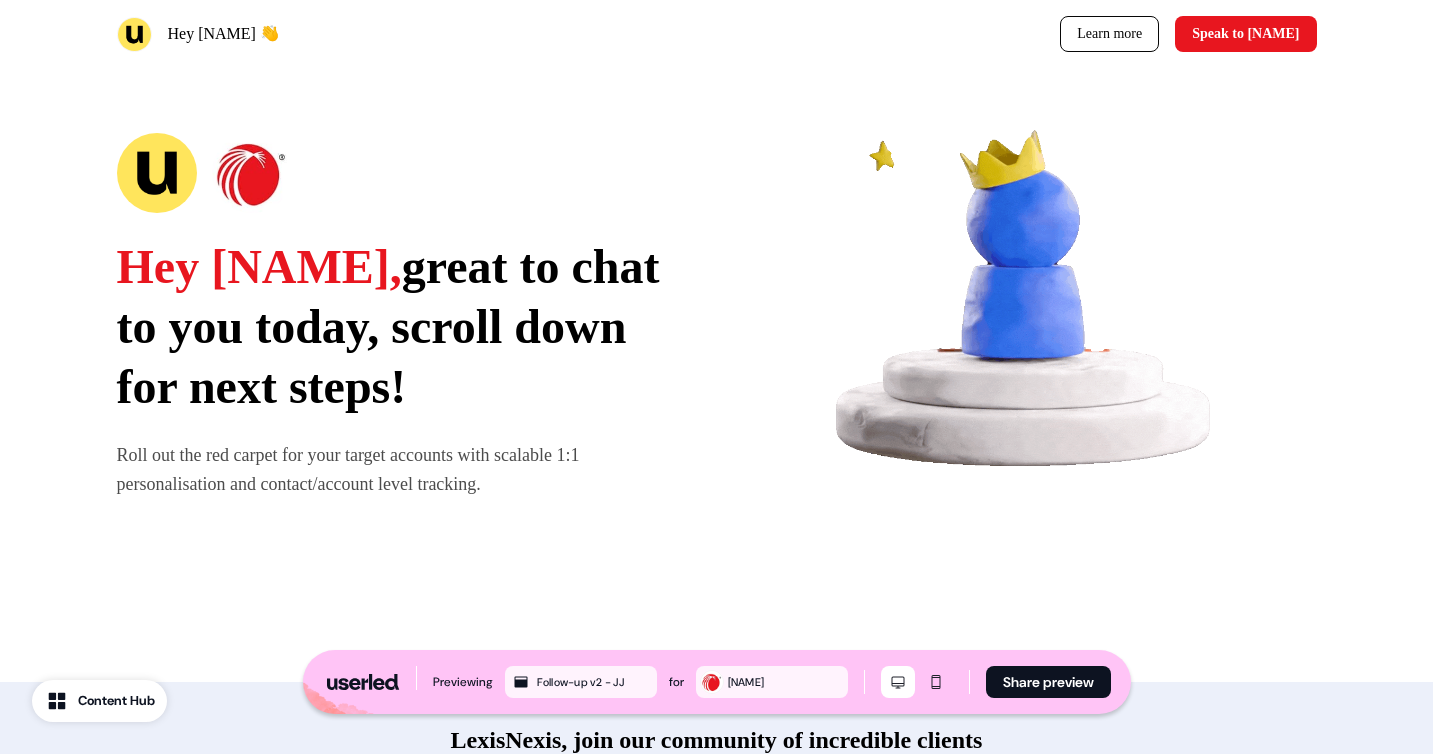 scroll, scrollTop: 0, scrollLeft: 0, axis: both 